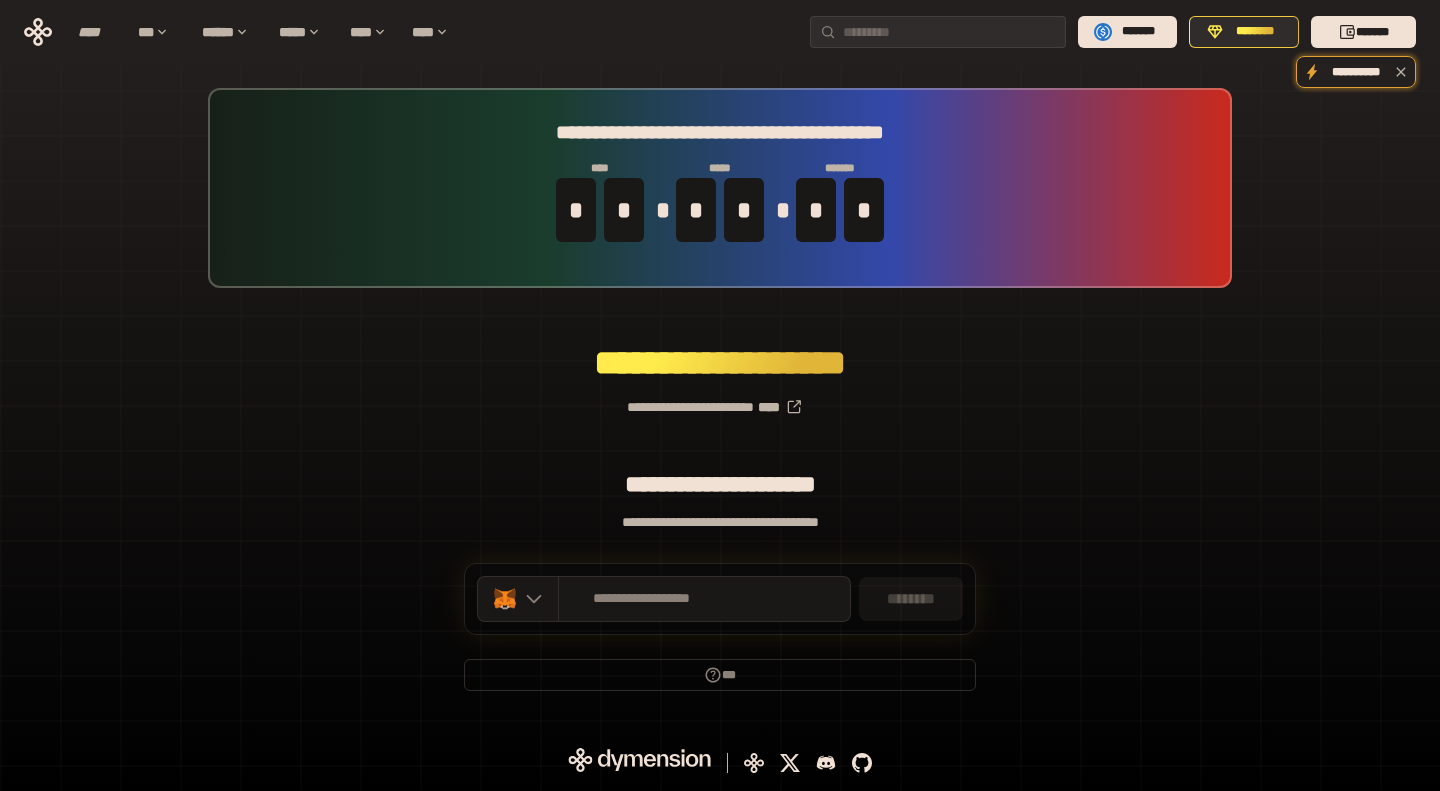 scroll, scrollTop: 0, scrollLeft: 0, axis: both 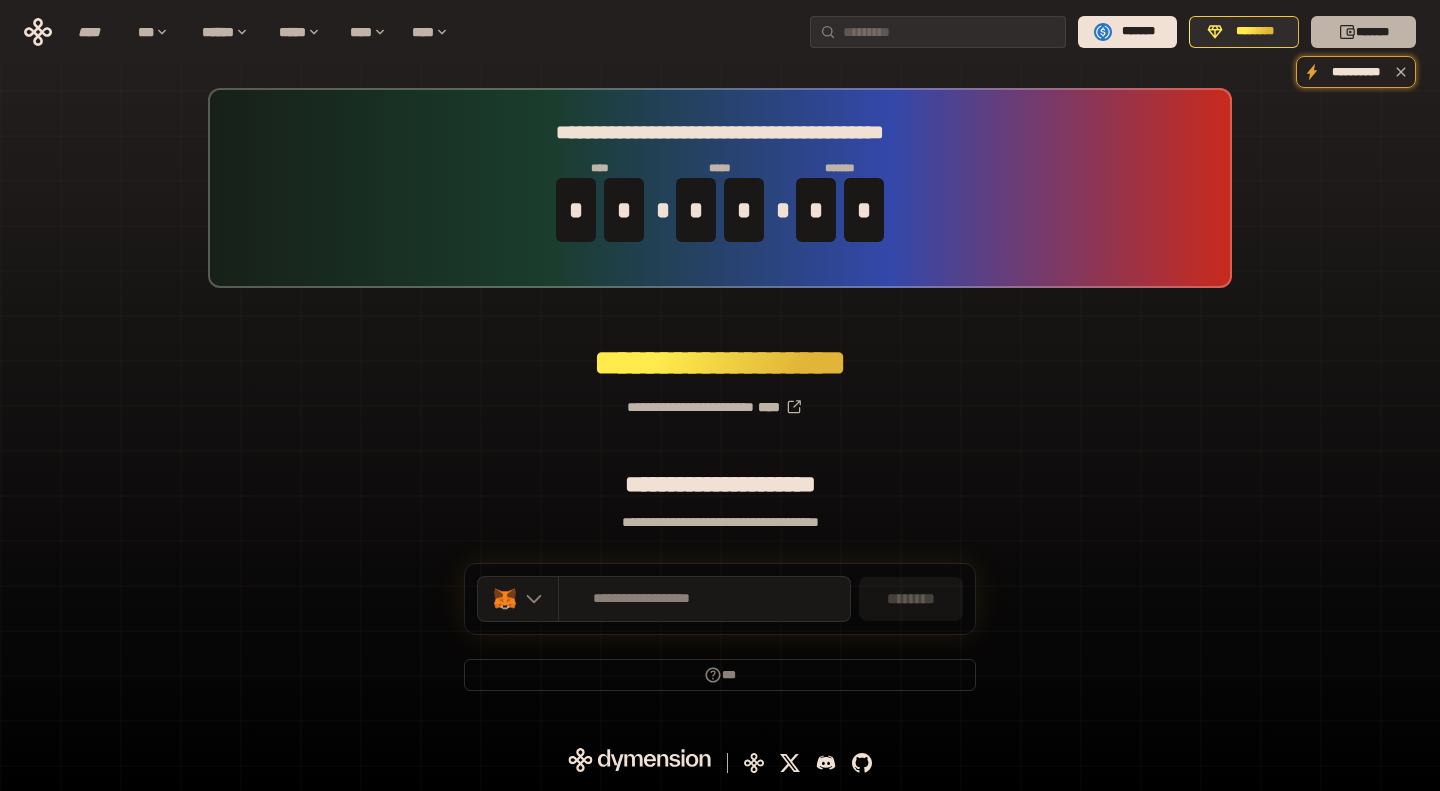 click on "*******" at bounding box center [1363, 32] 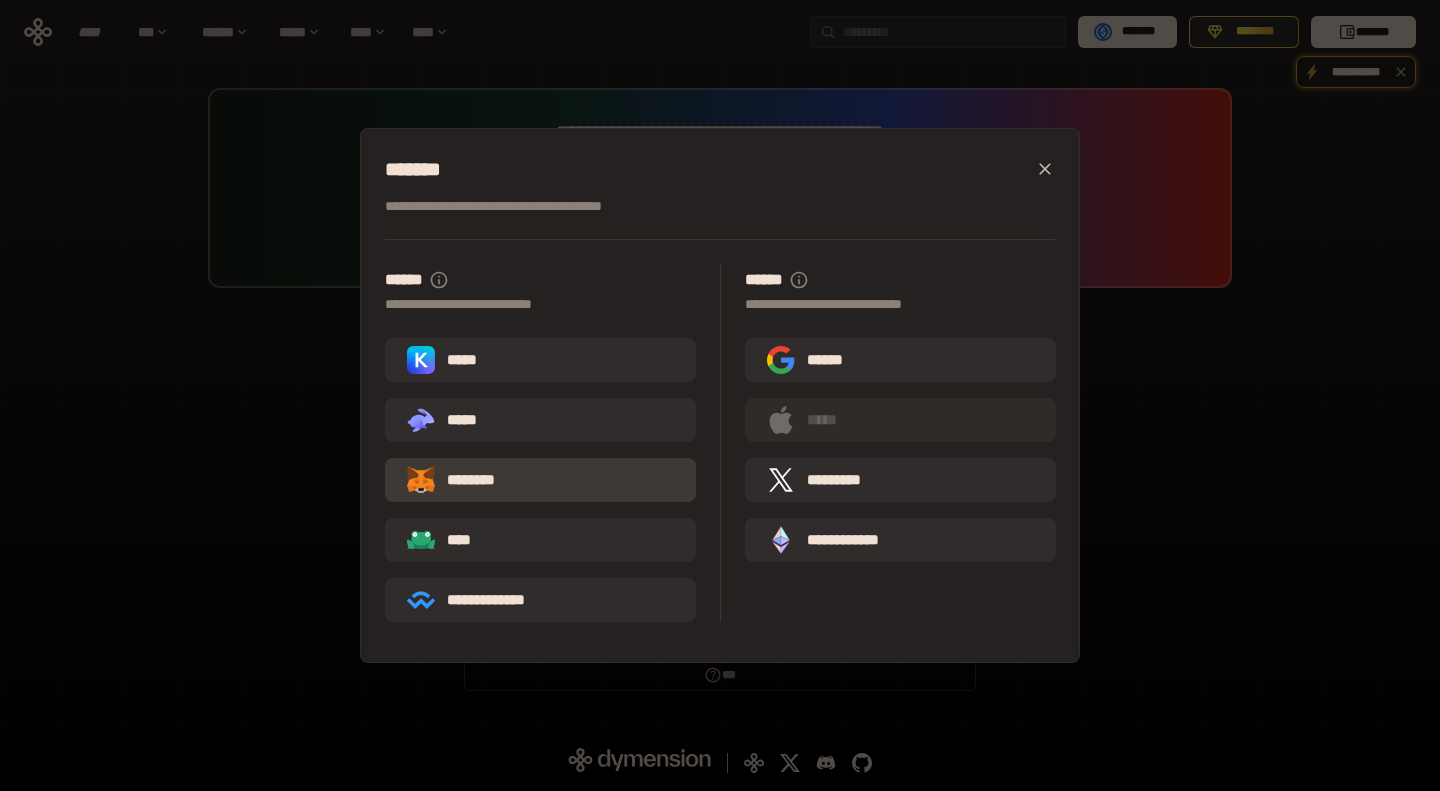 click on "********" at bounding box center (540, 480) 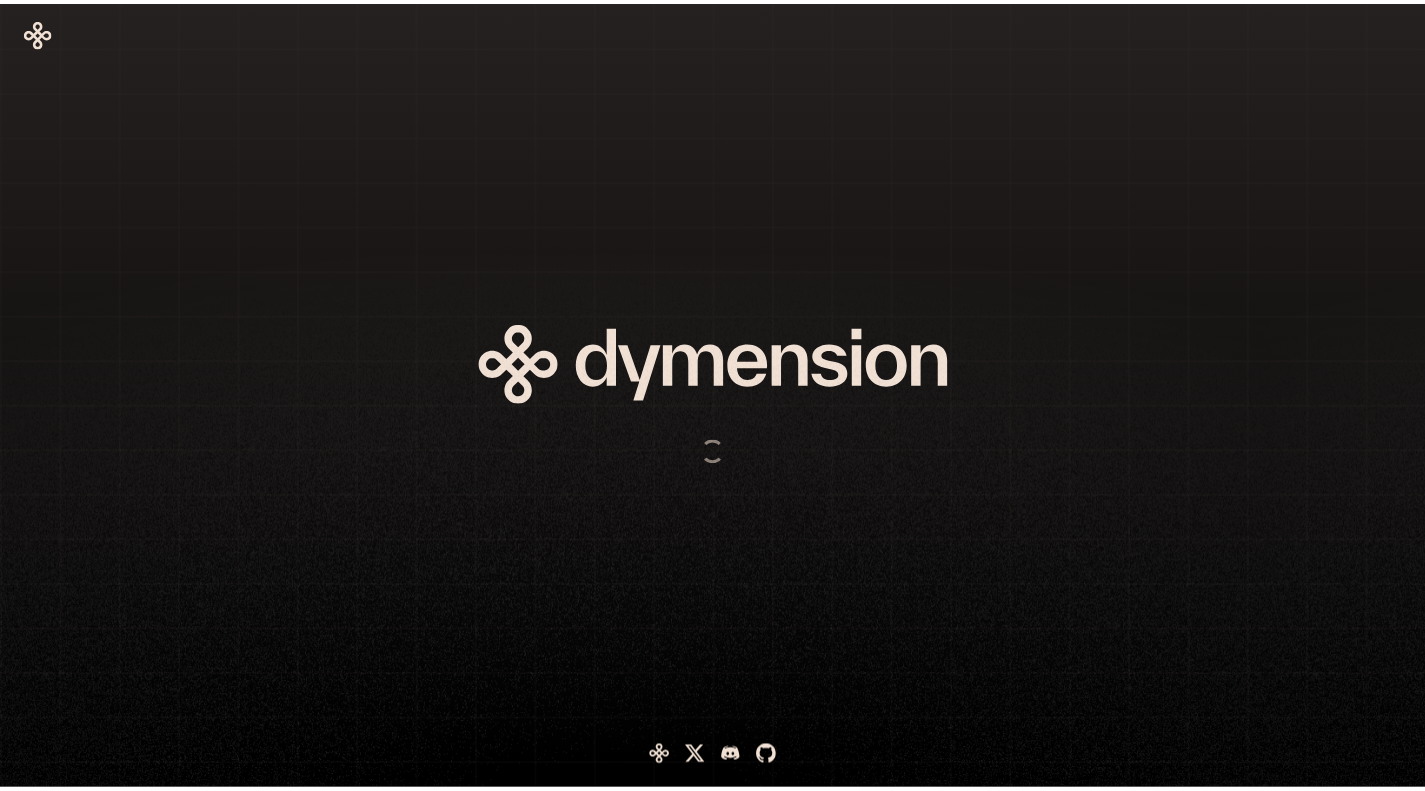 scroll, scrollTop: 0, scrollLeft: 0, axis: both 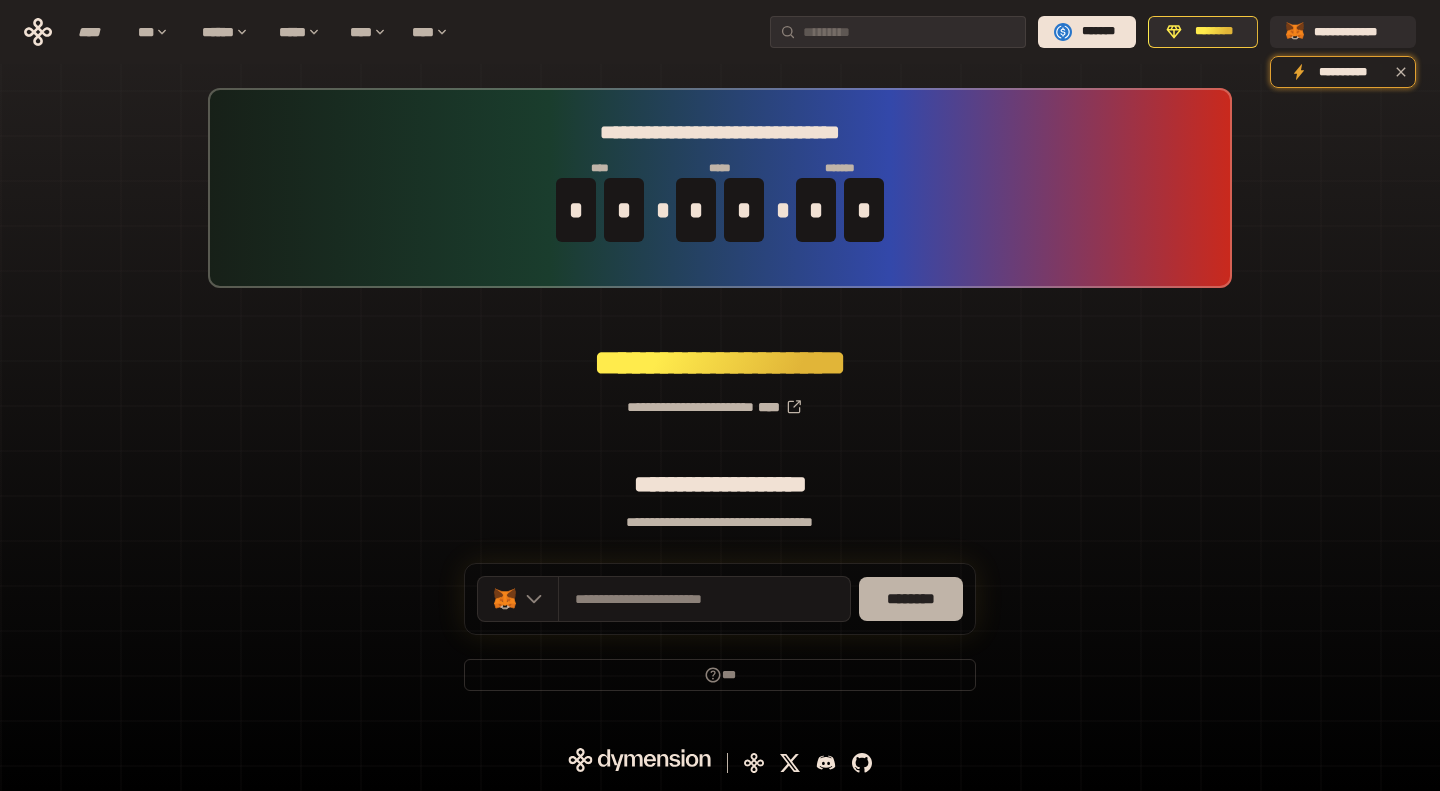 click on "********" at bounding box center [911, 599] 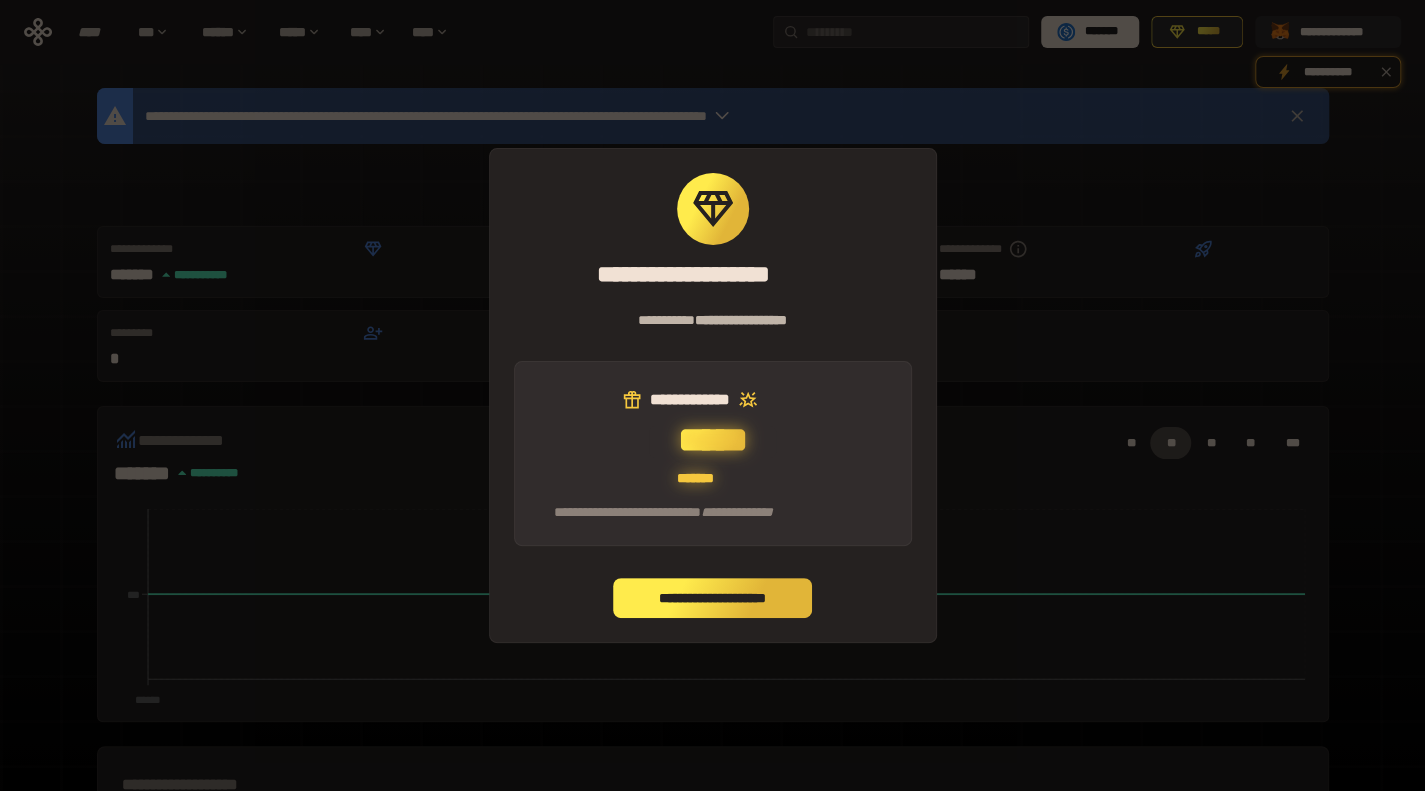 click on "**********" at bounding box center [713, 598] 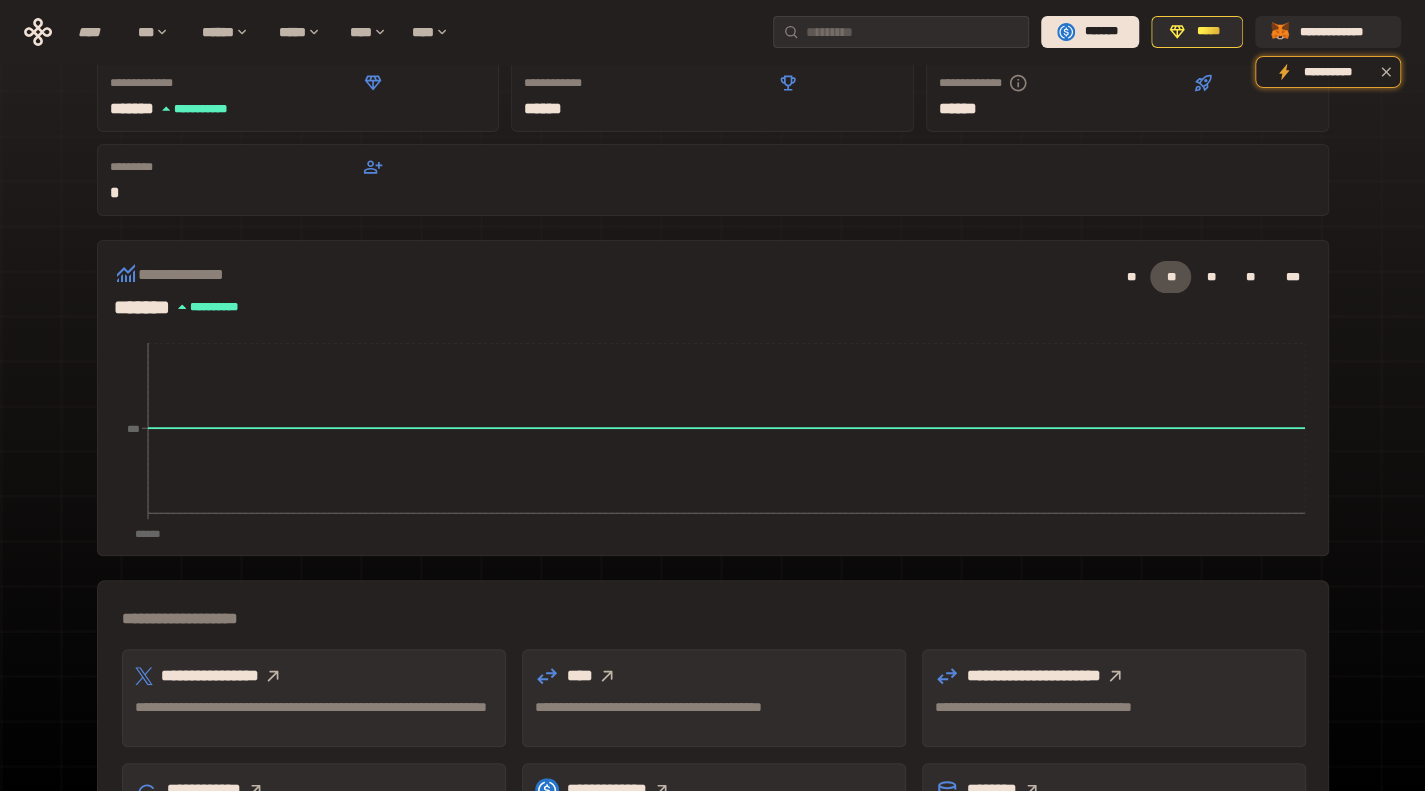 scroll, scrollTop: 0, scrollLeft: 0, axis: both 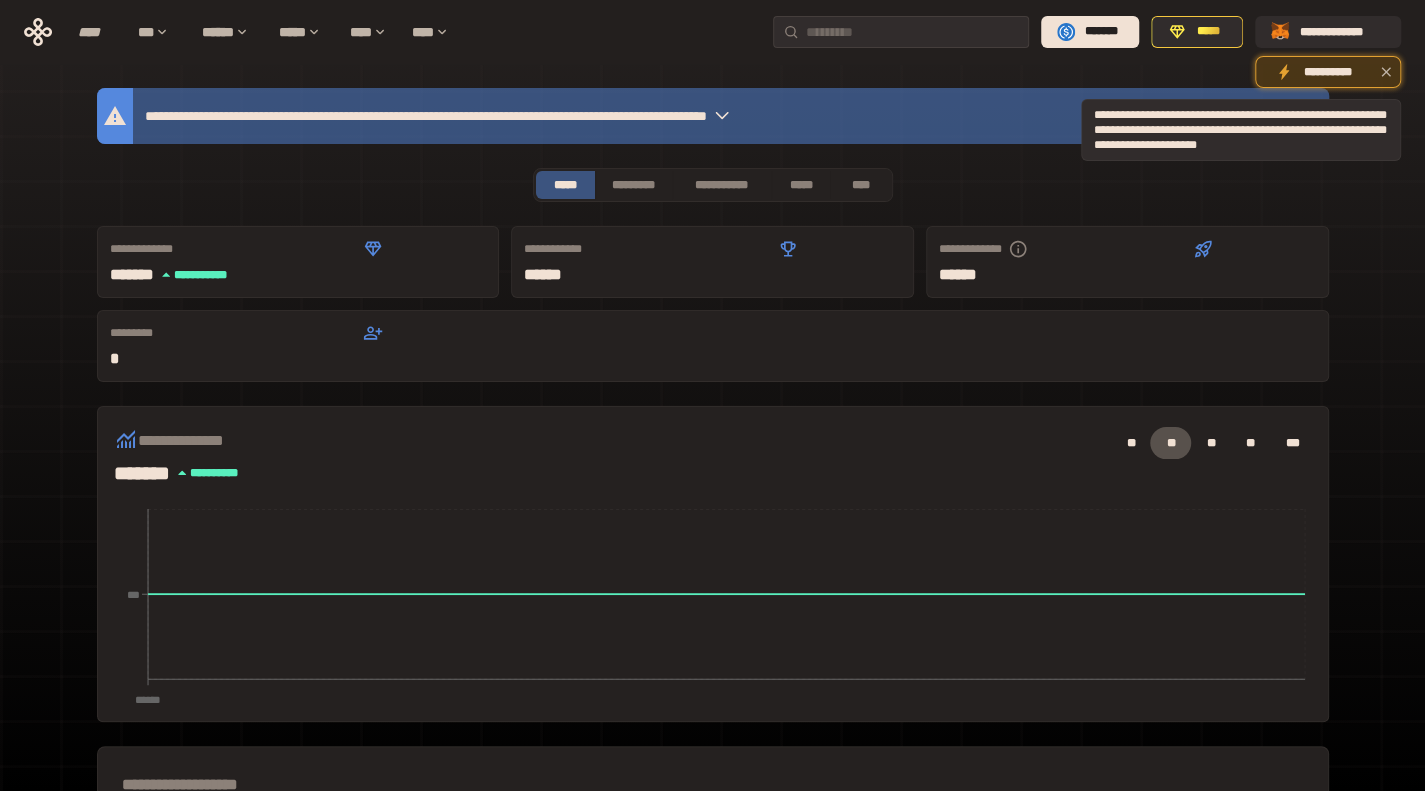 click on "**********" at bounding box center [1328, 72] 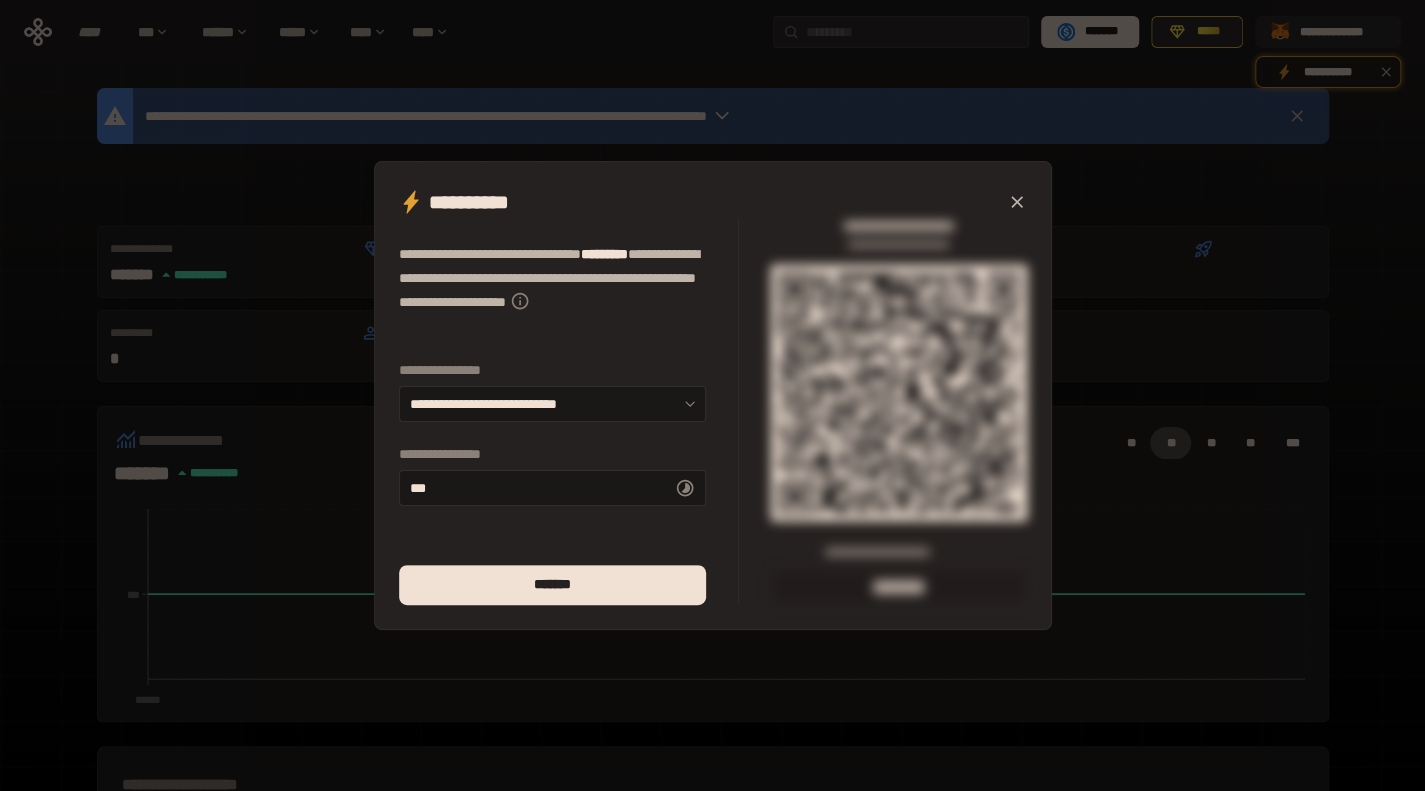 click 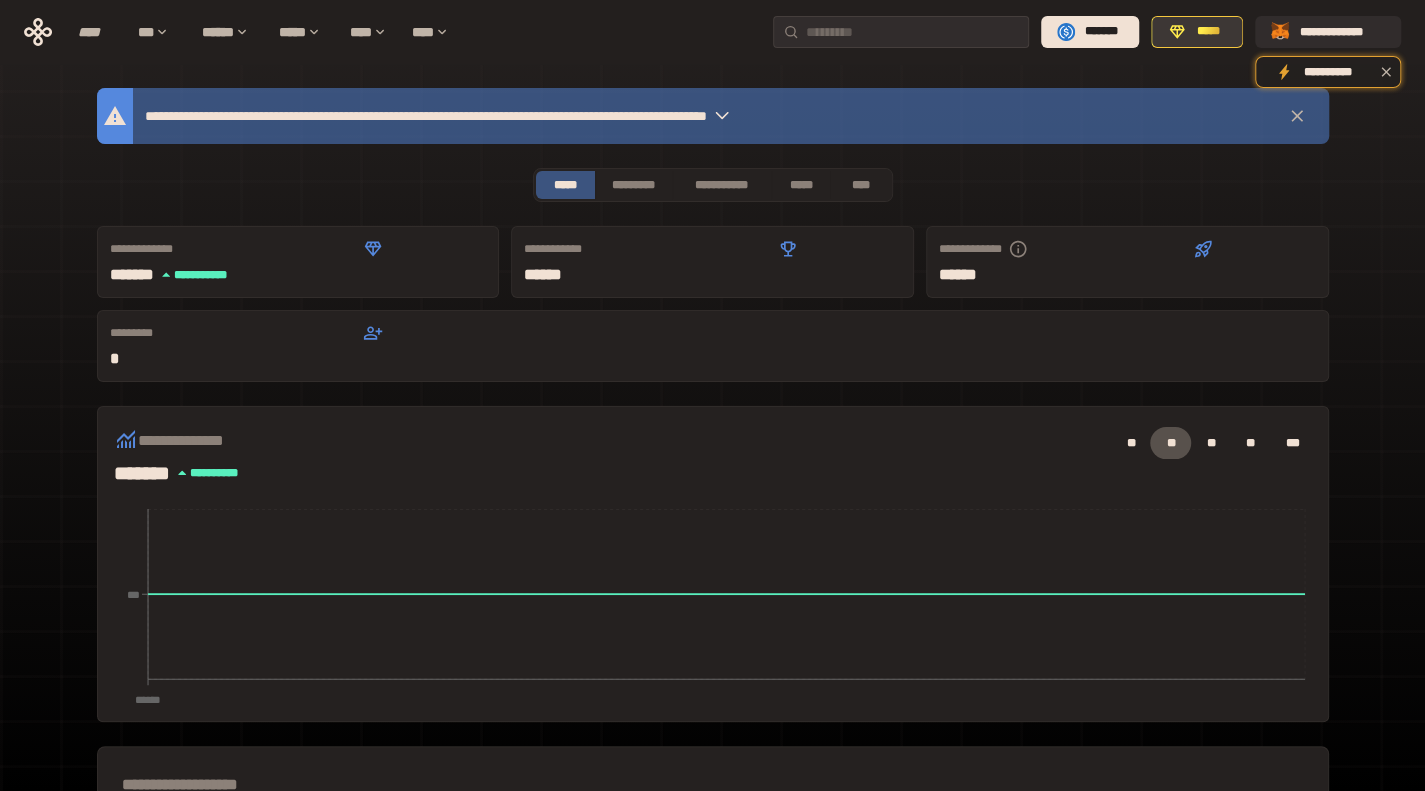 click on "*****" at bounding box center [1208, 32] 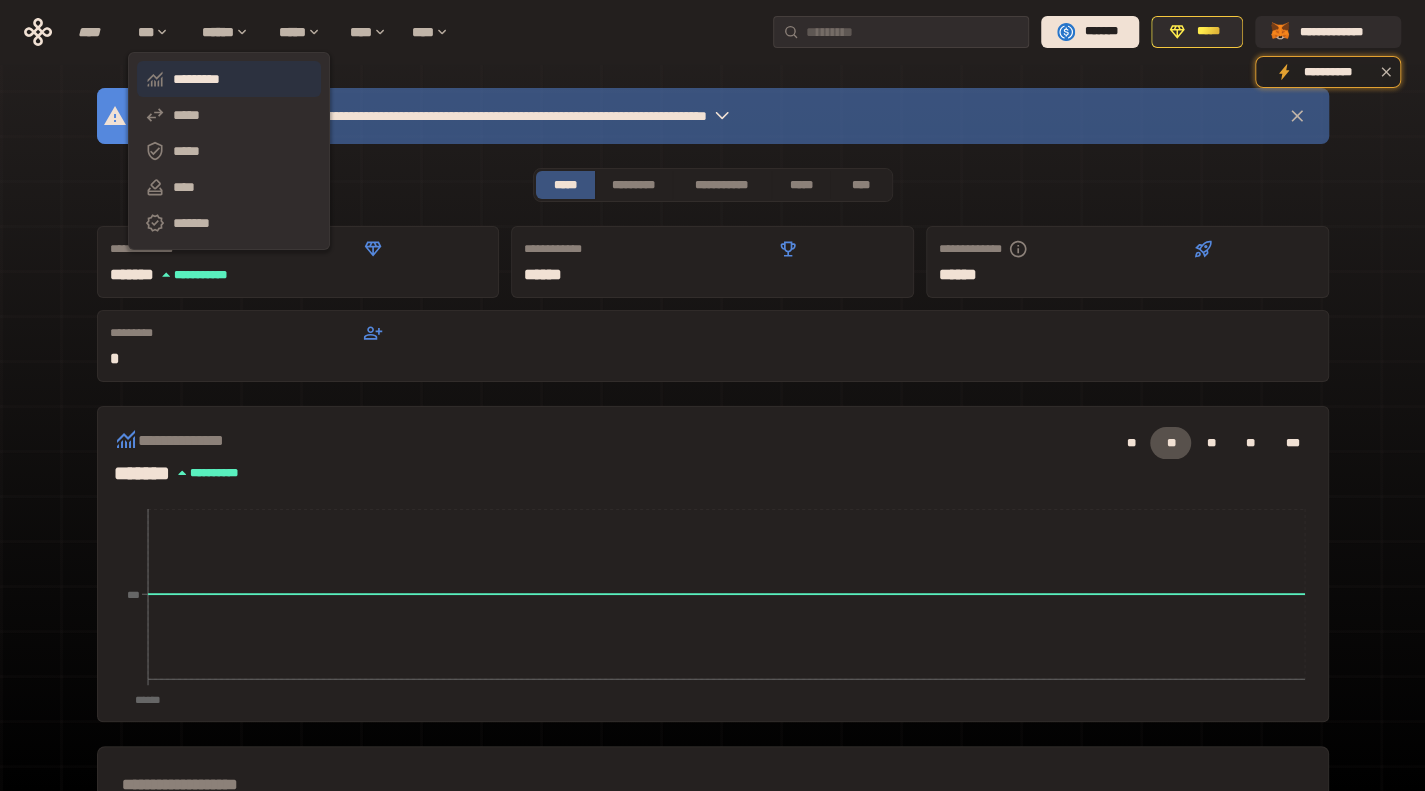click on "*********" at bounding box center (229, 79) 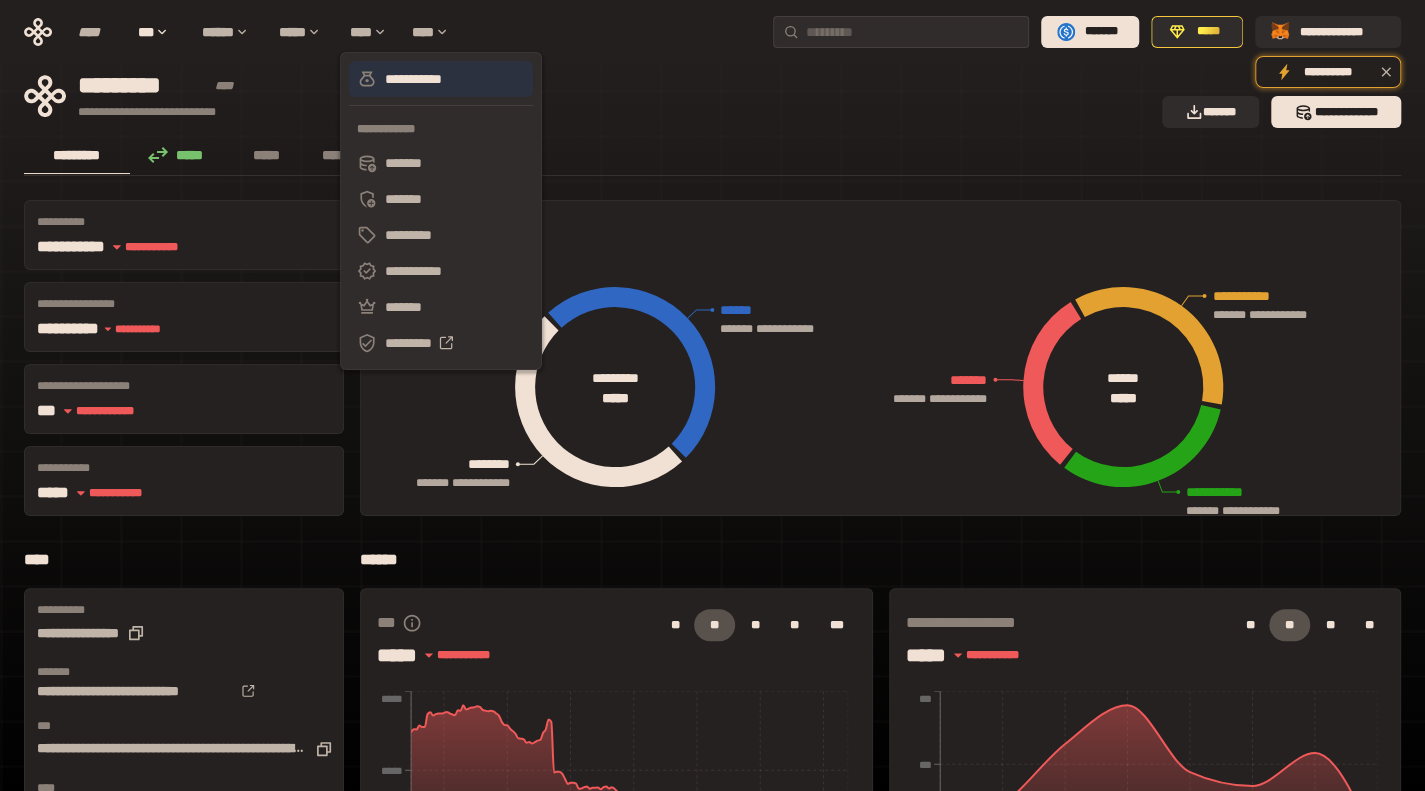 click on "**********" at bounding box center (441, 79) 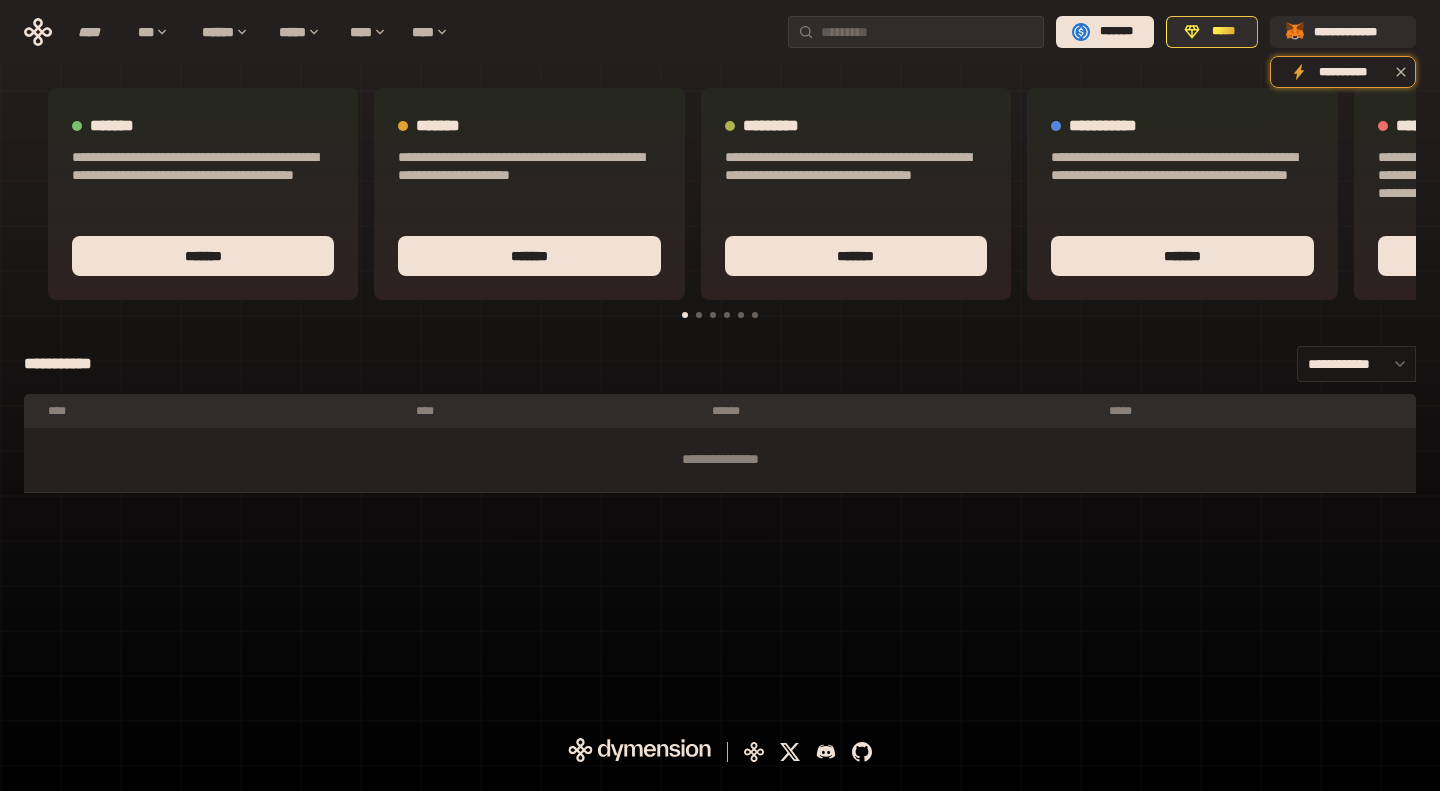 click on "**********" at bounding box center (720, 300) 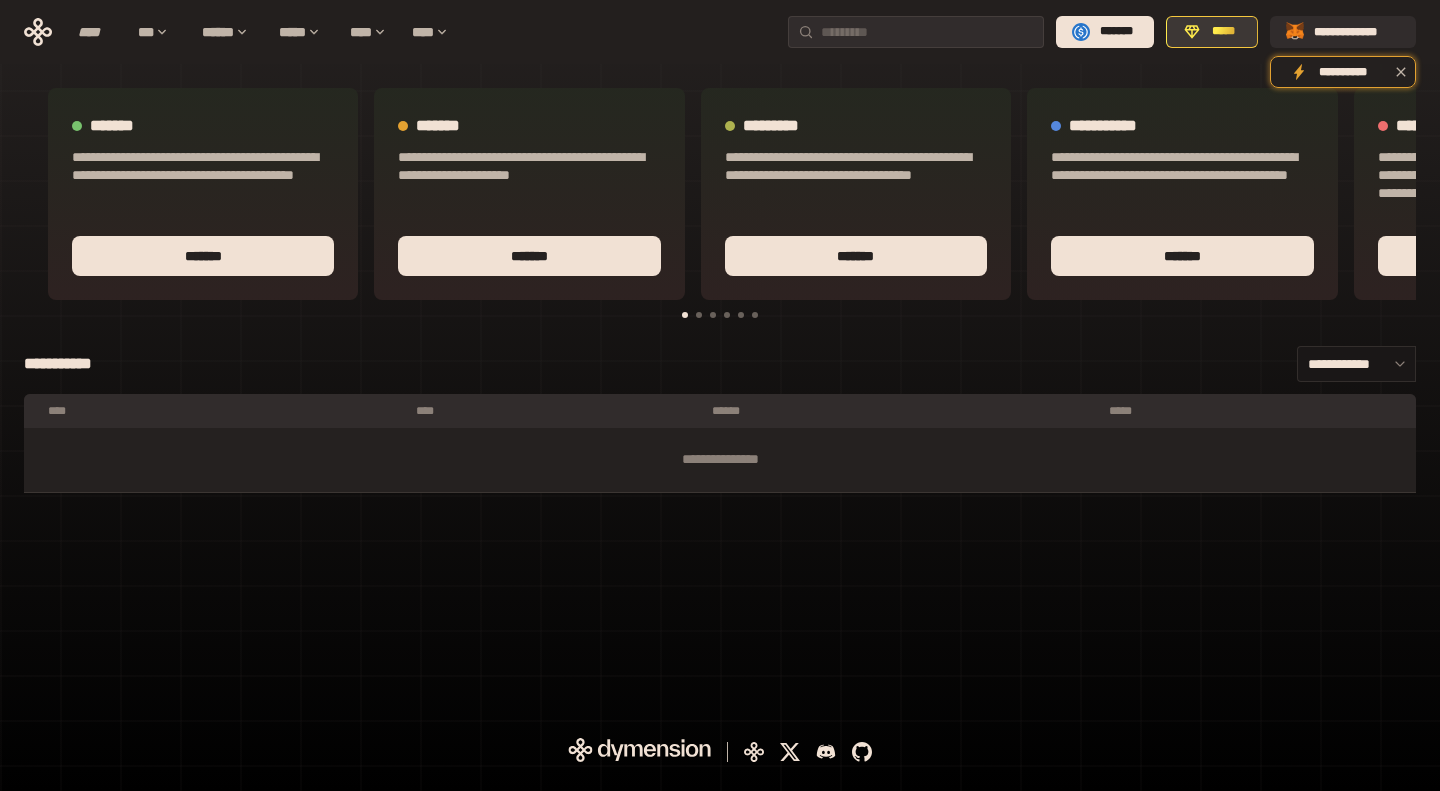 click on "*****" at bounding box center (1223, 32) 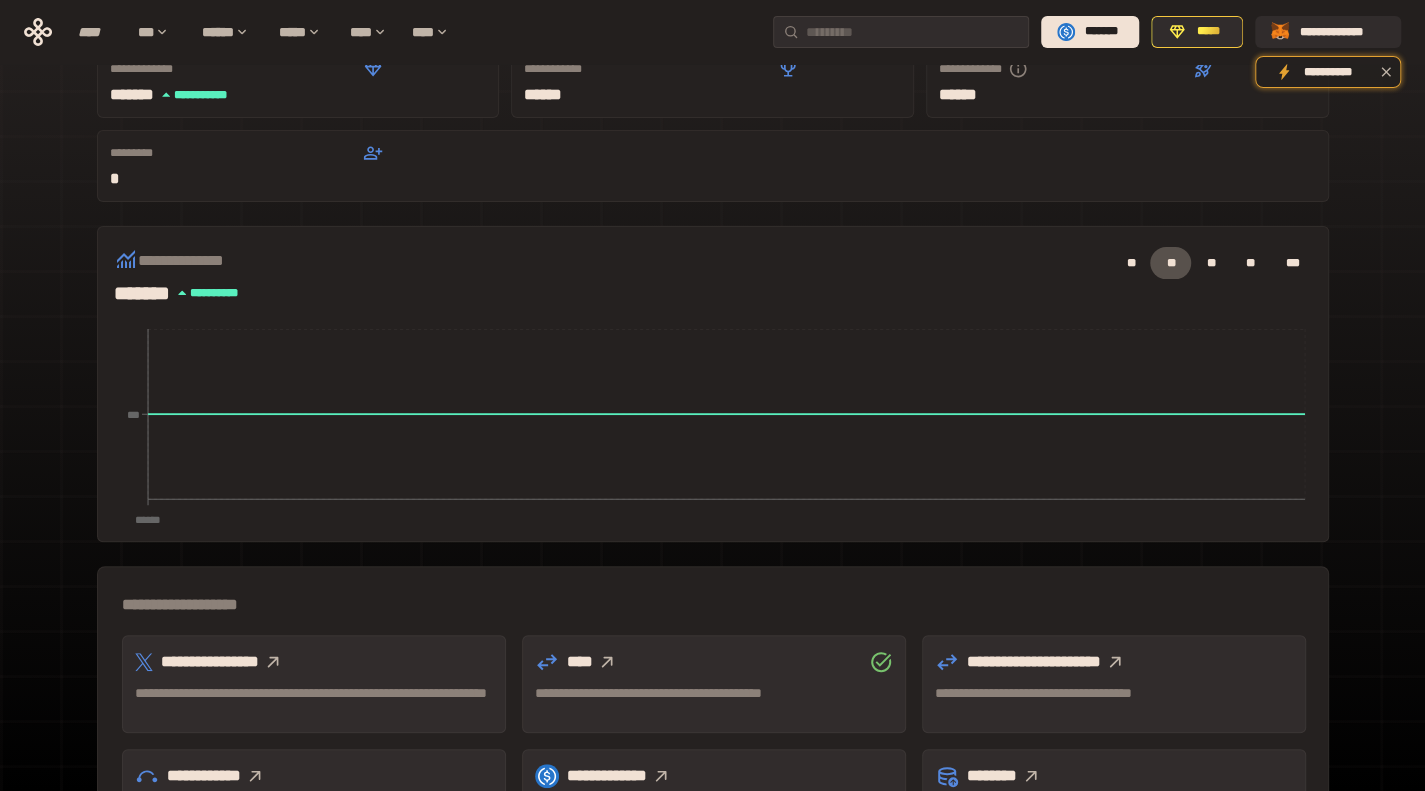 scroll, scrollTop: 300, scrollLeft: 0, axis: vertical 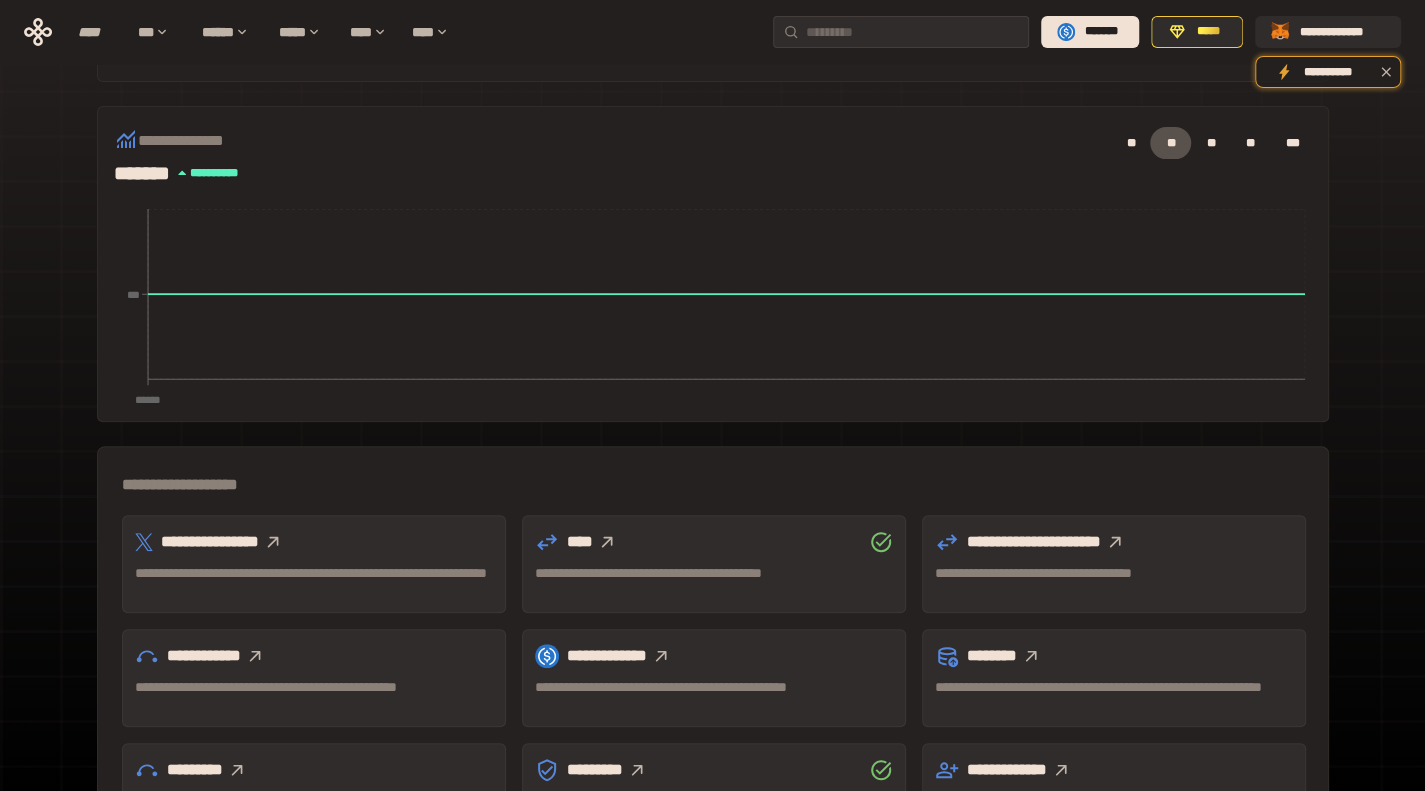 click 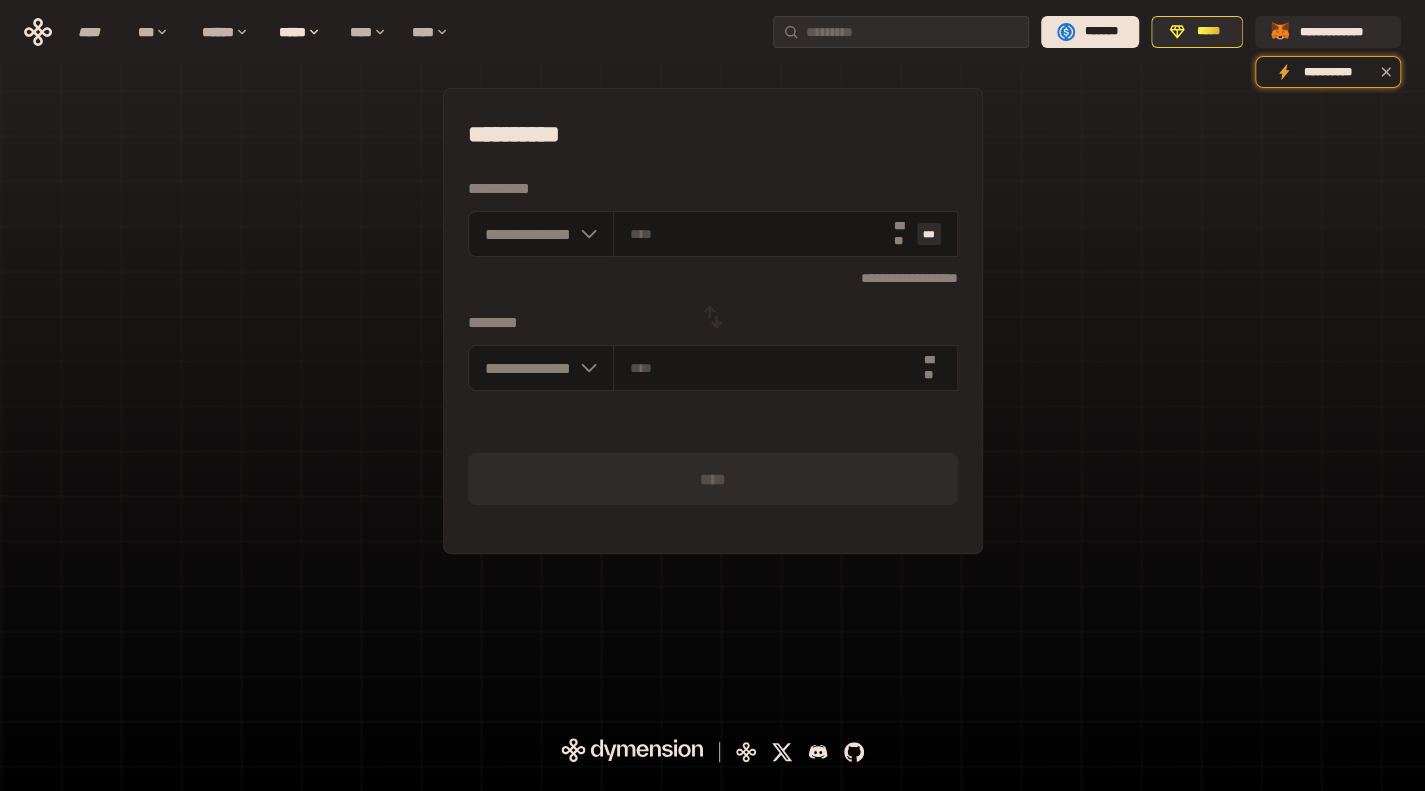scroll, scrollTop: 0, scrollLeft: 0, axis: both 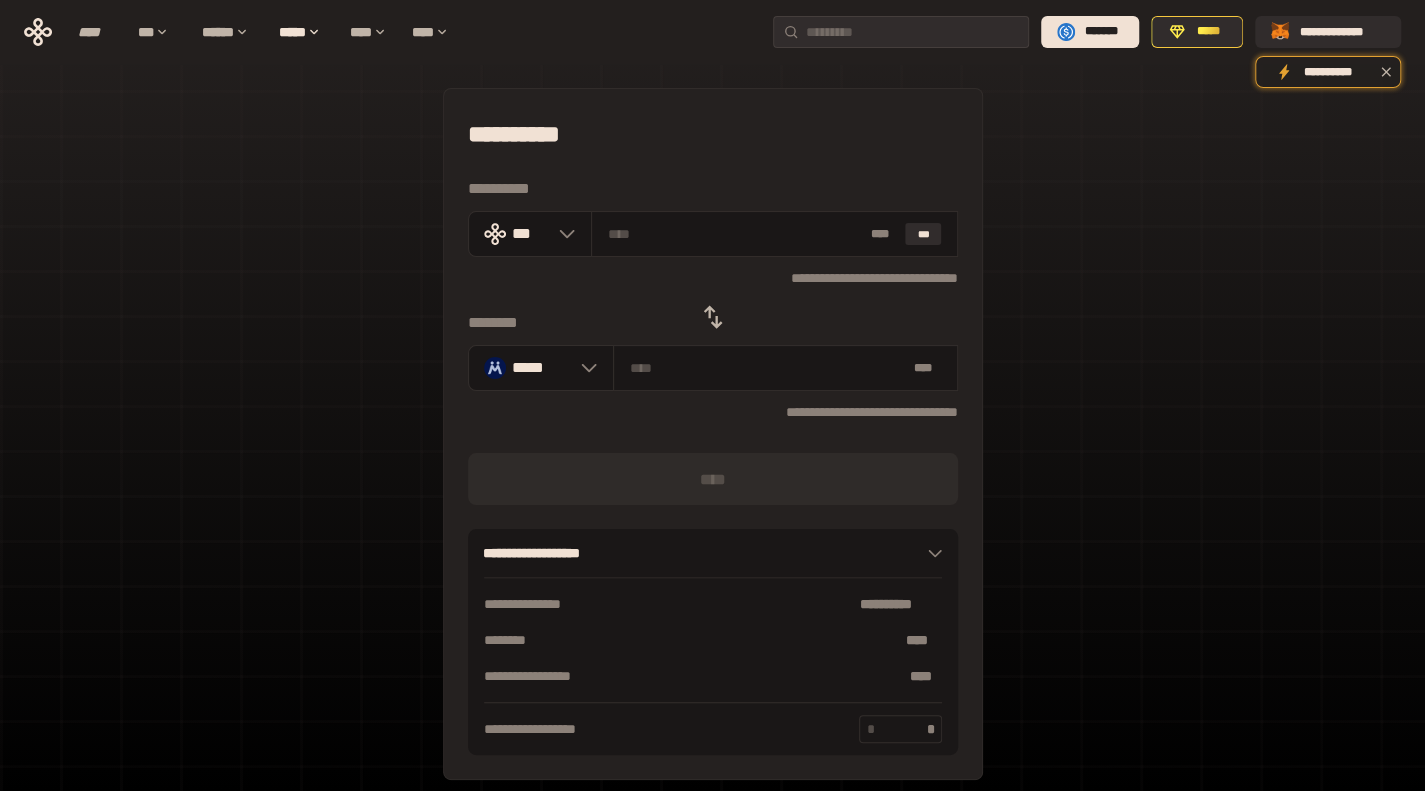 click 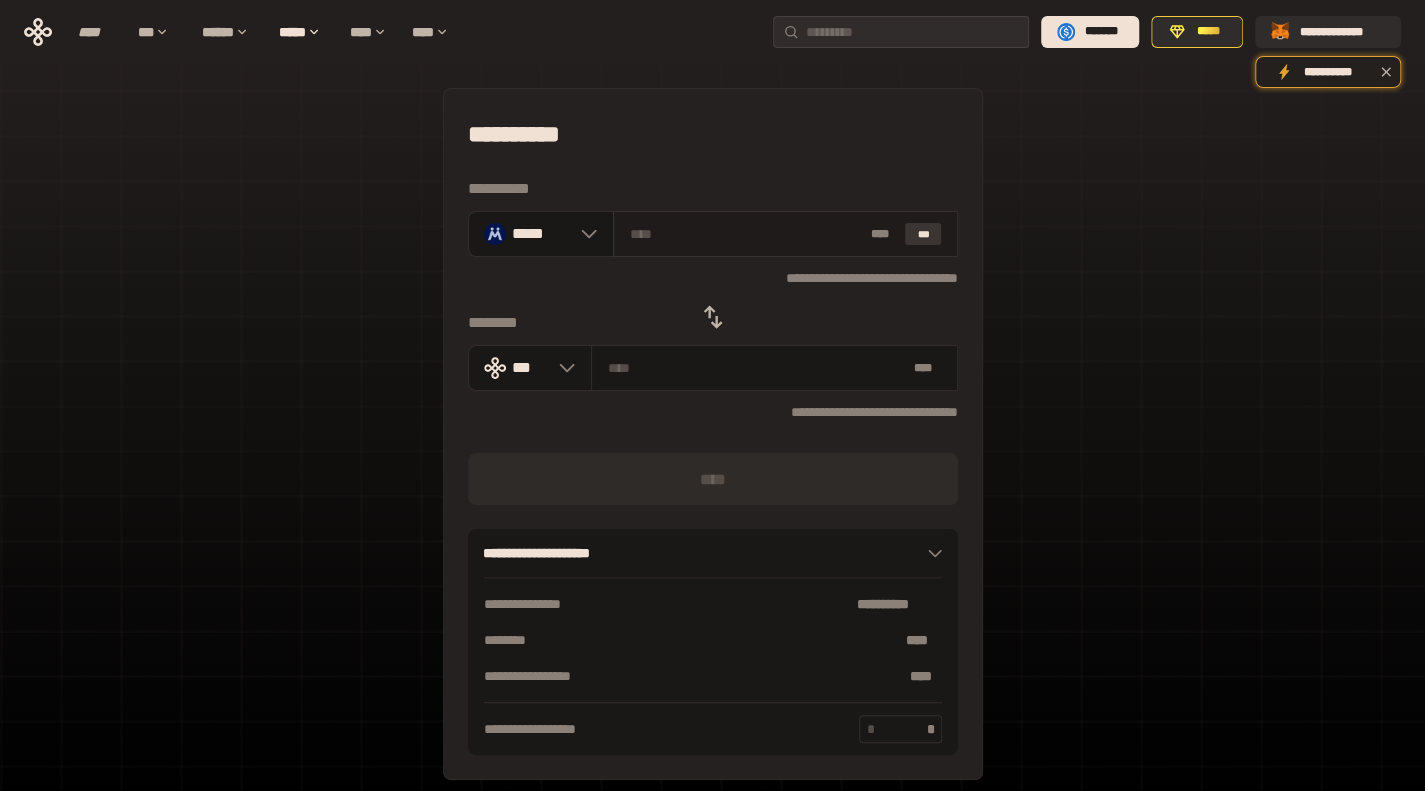 click on "***" at bounding box center (923, 234) 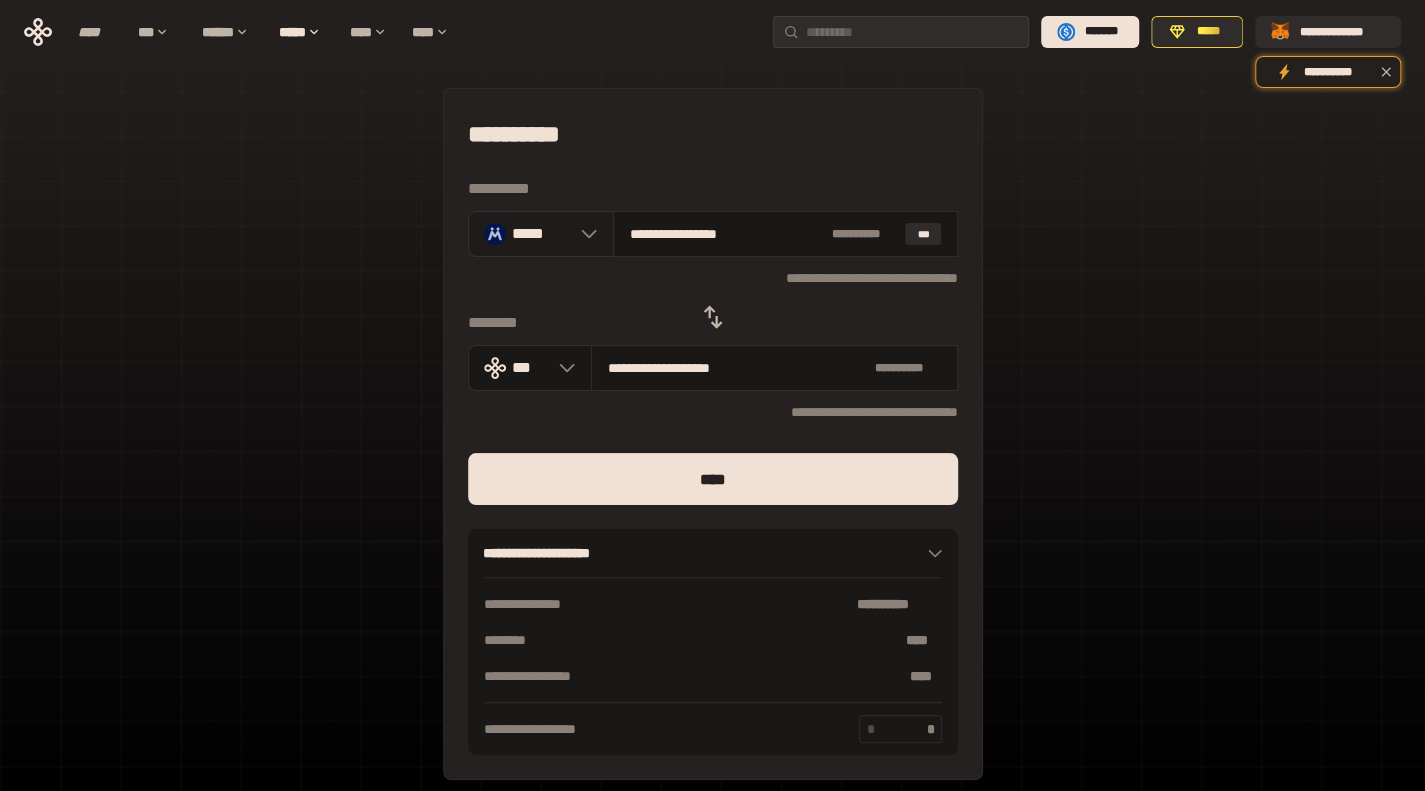 click 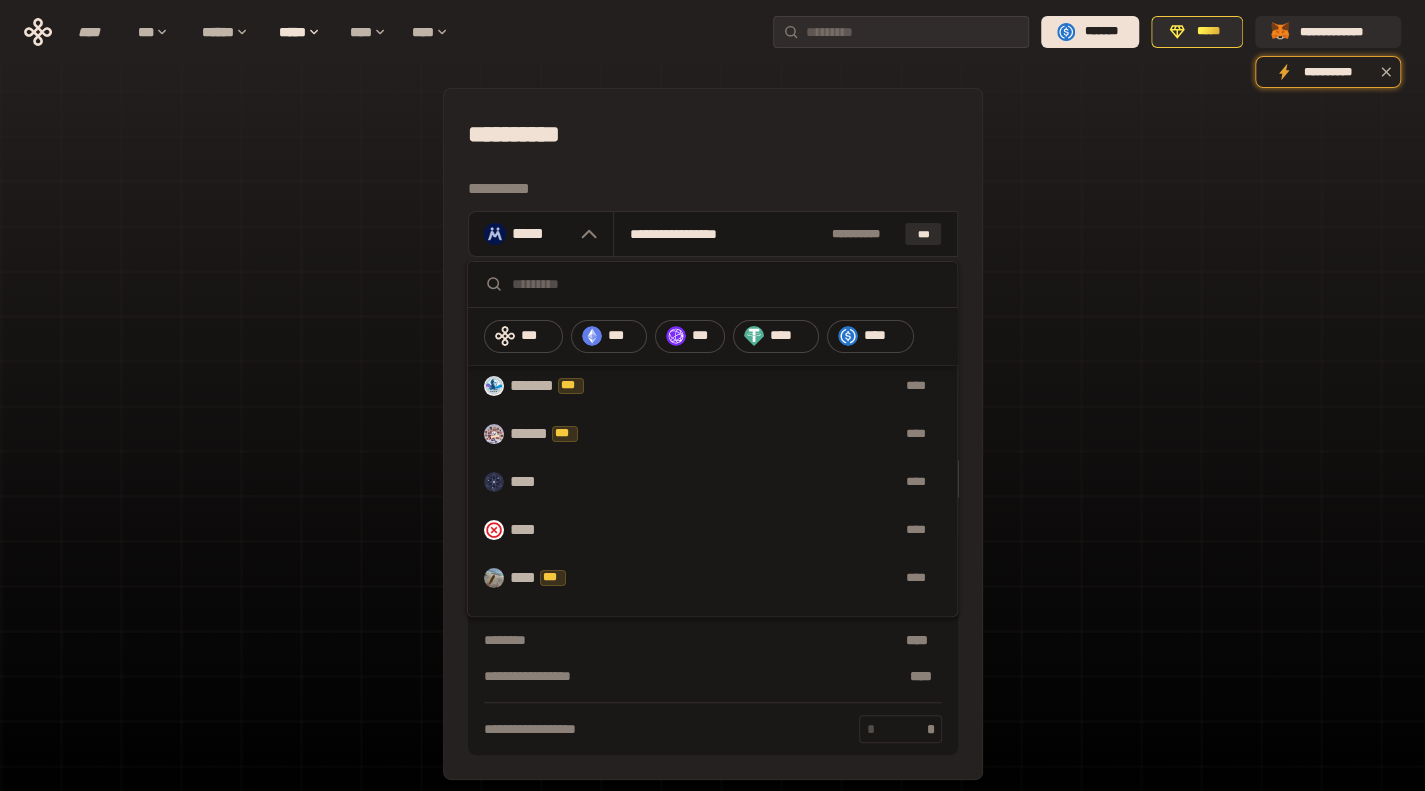 scroll, scrollTop: 0, scrollLeft: 0, axis: both 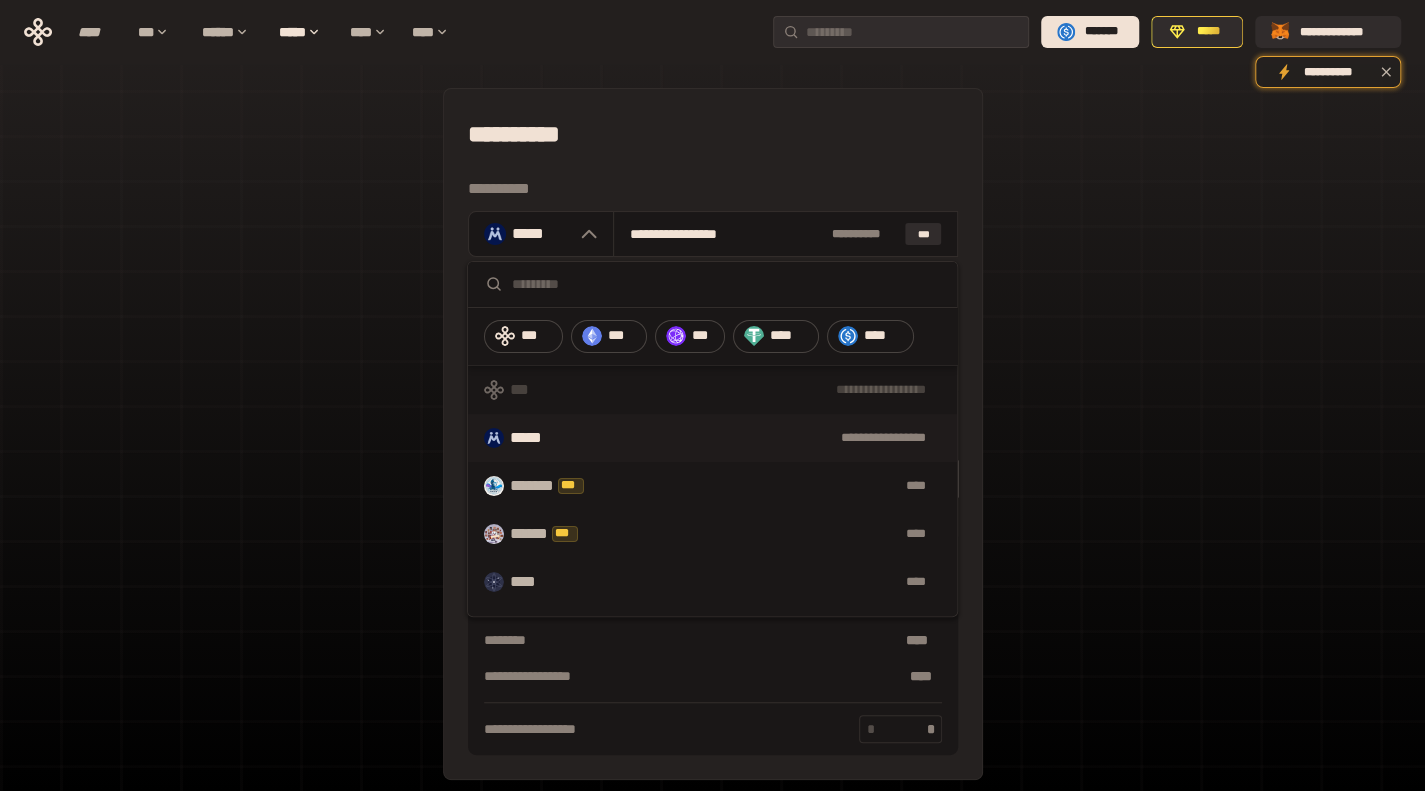 click on "**********" at bounding box center [759, 438] 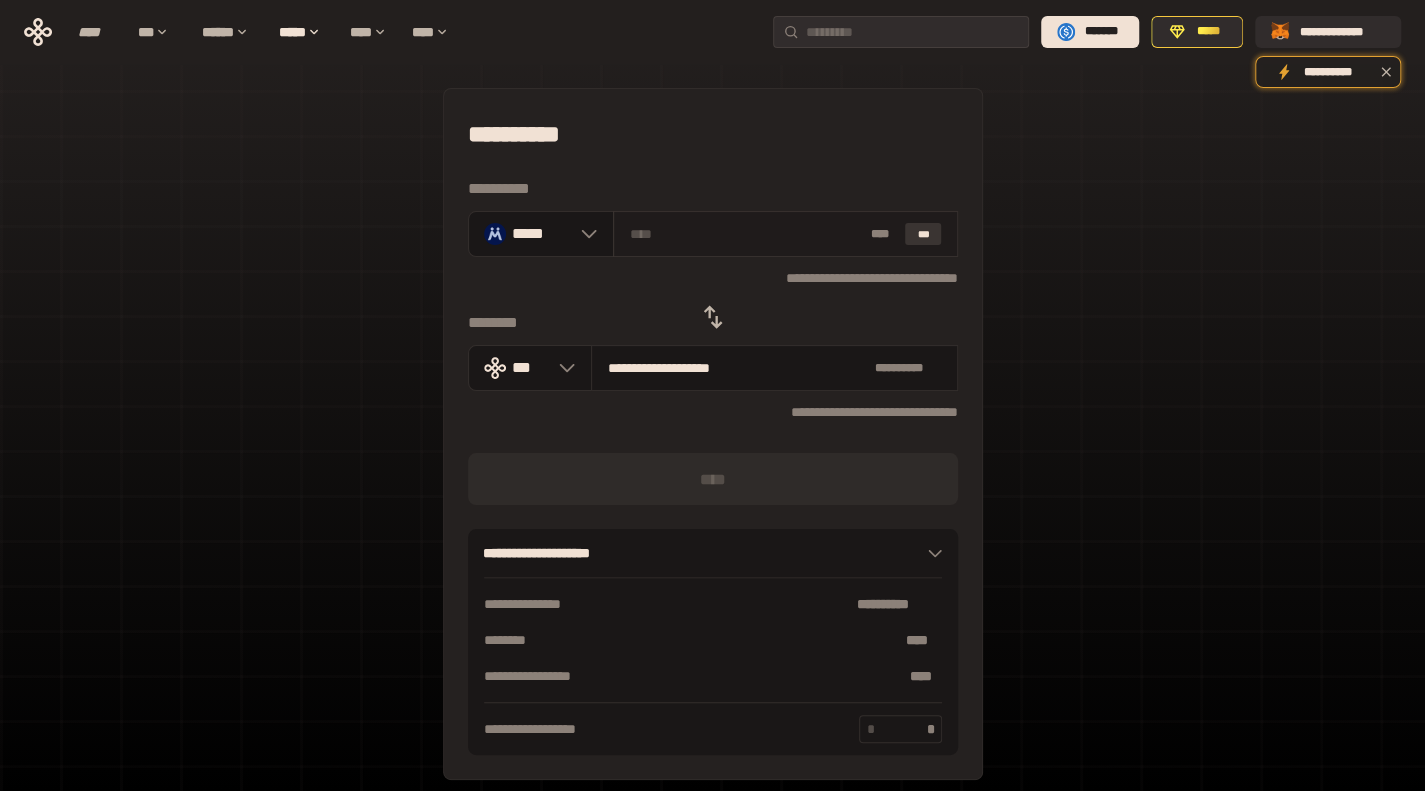 click on "***" at bounding box center (923, 234) 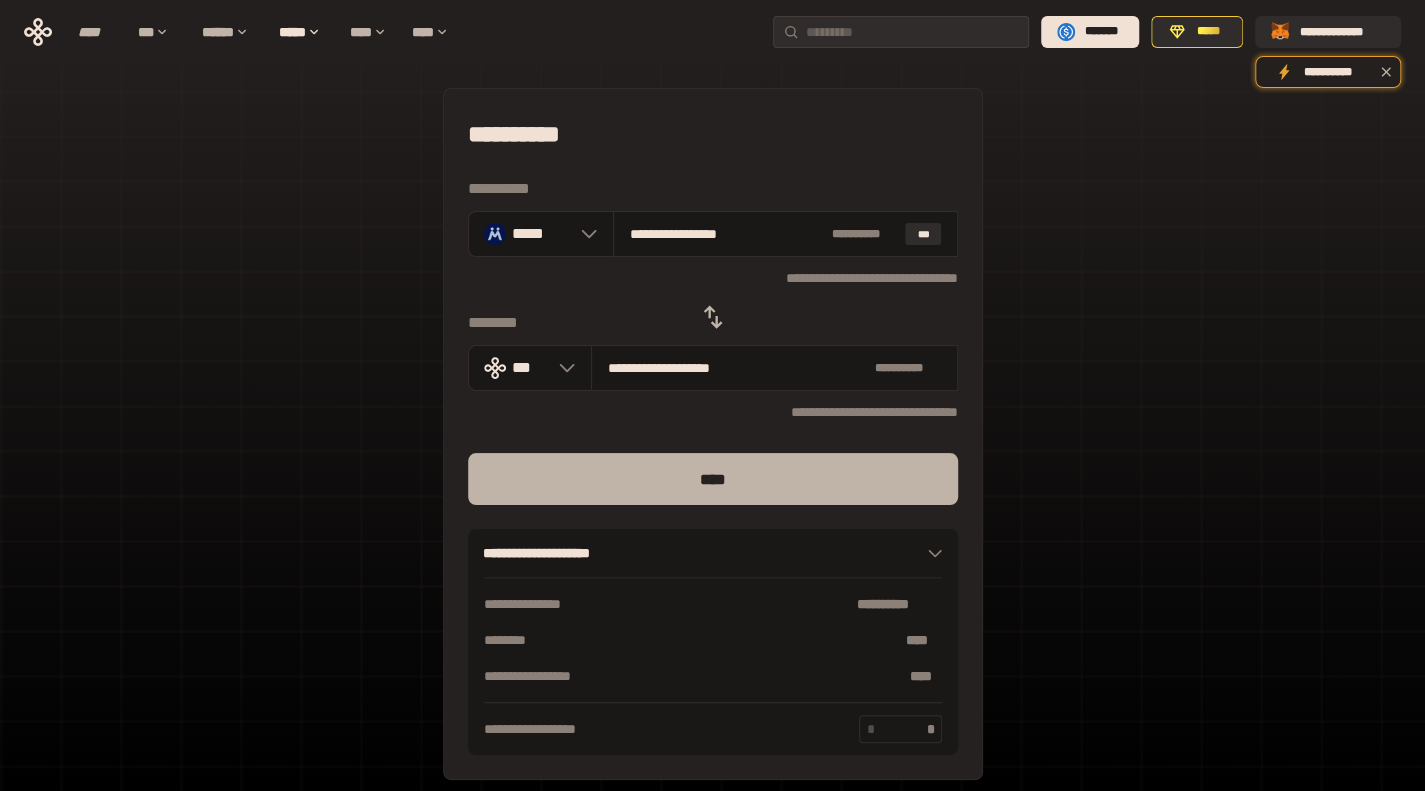 click on "****" at bounding box center (713, 479) 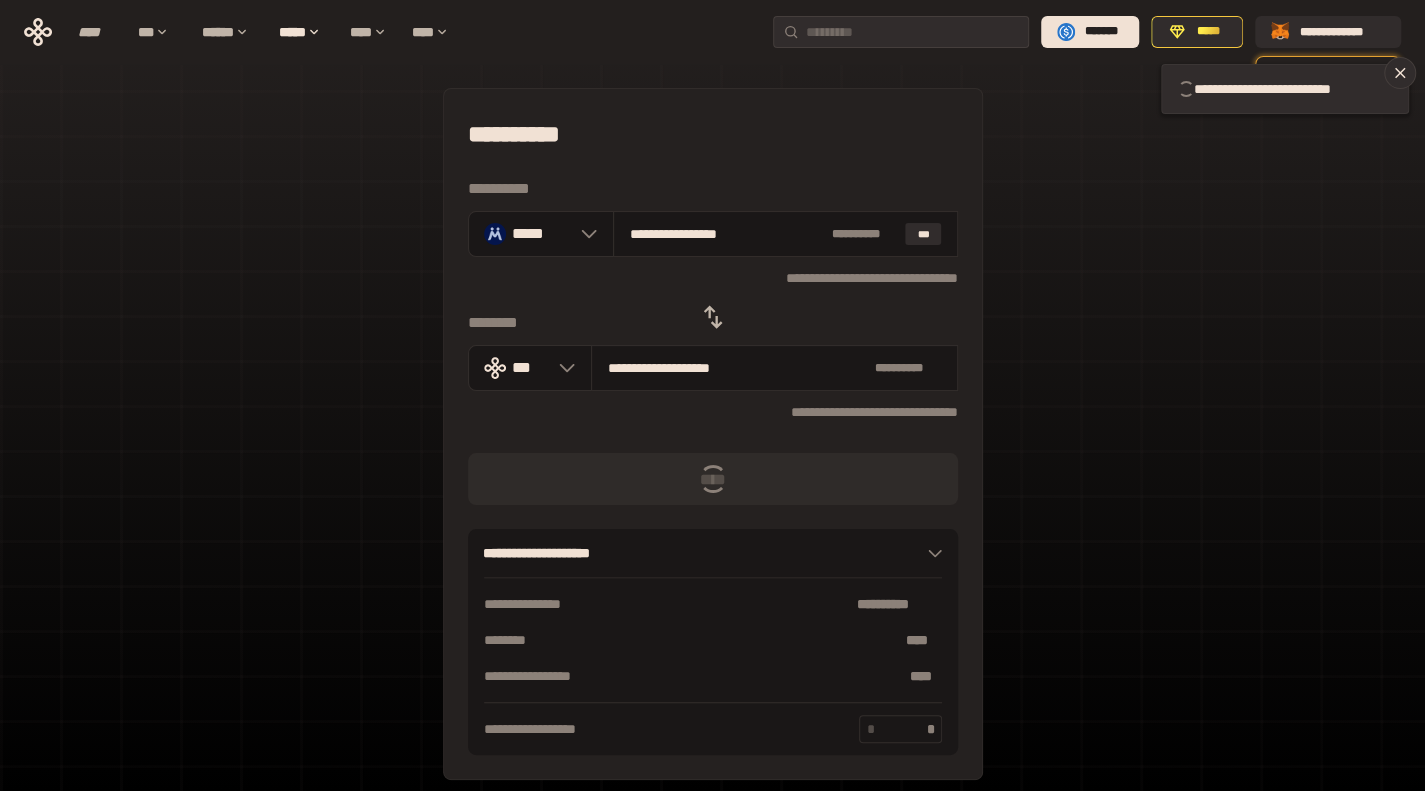 type 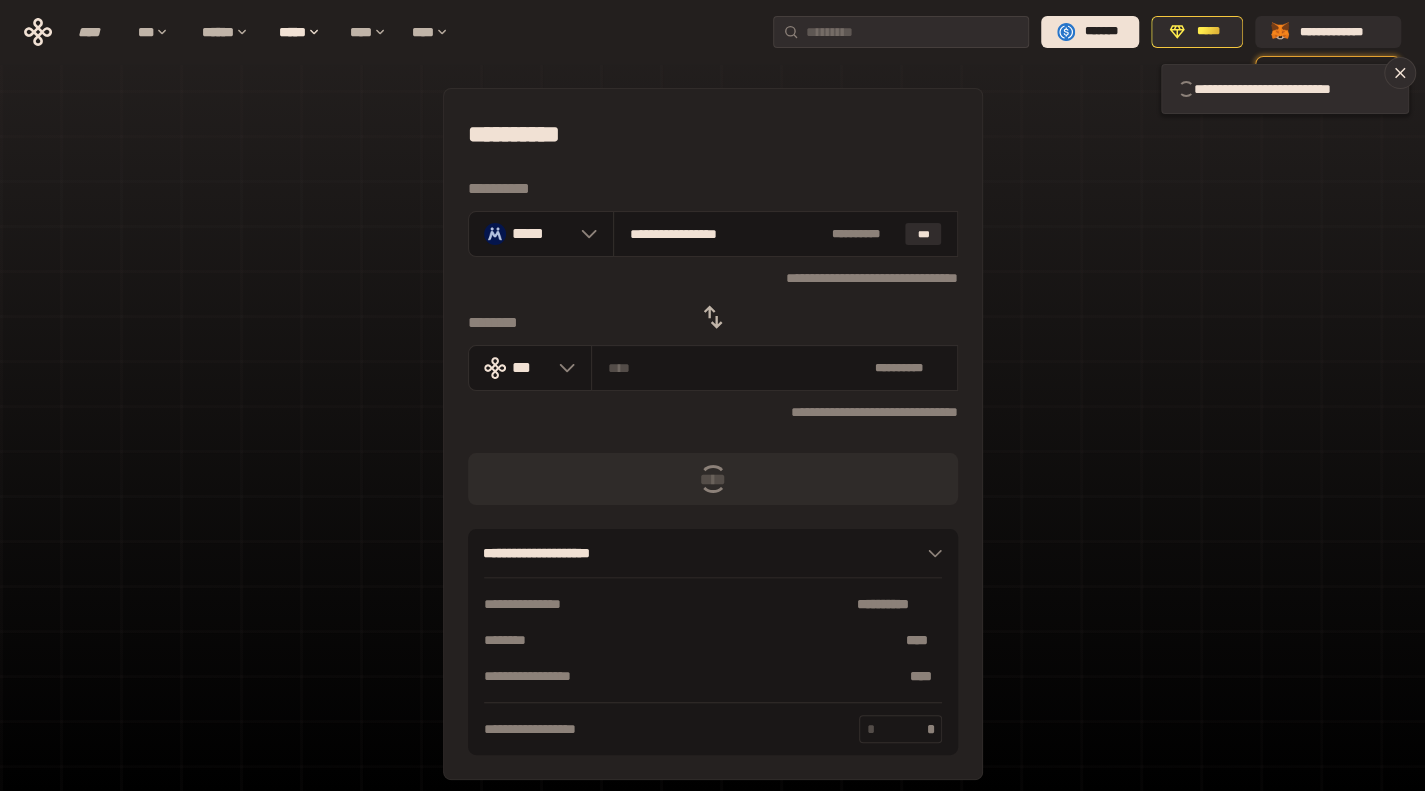 type 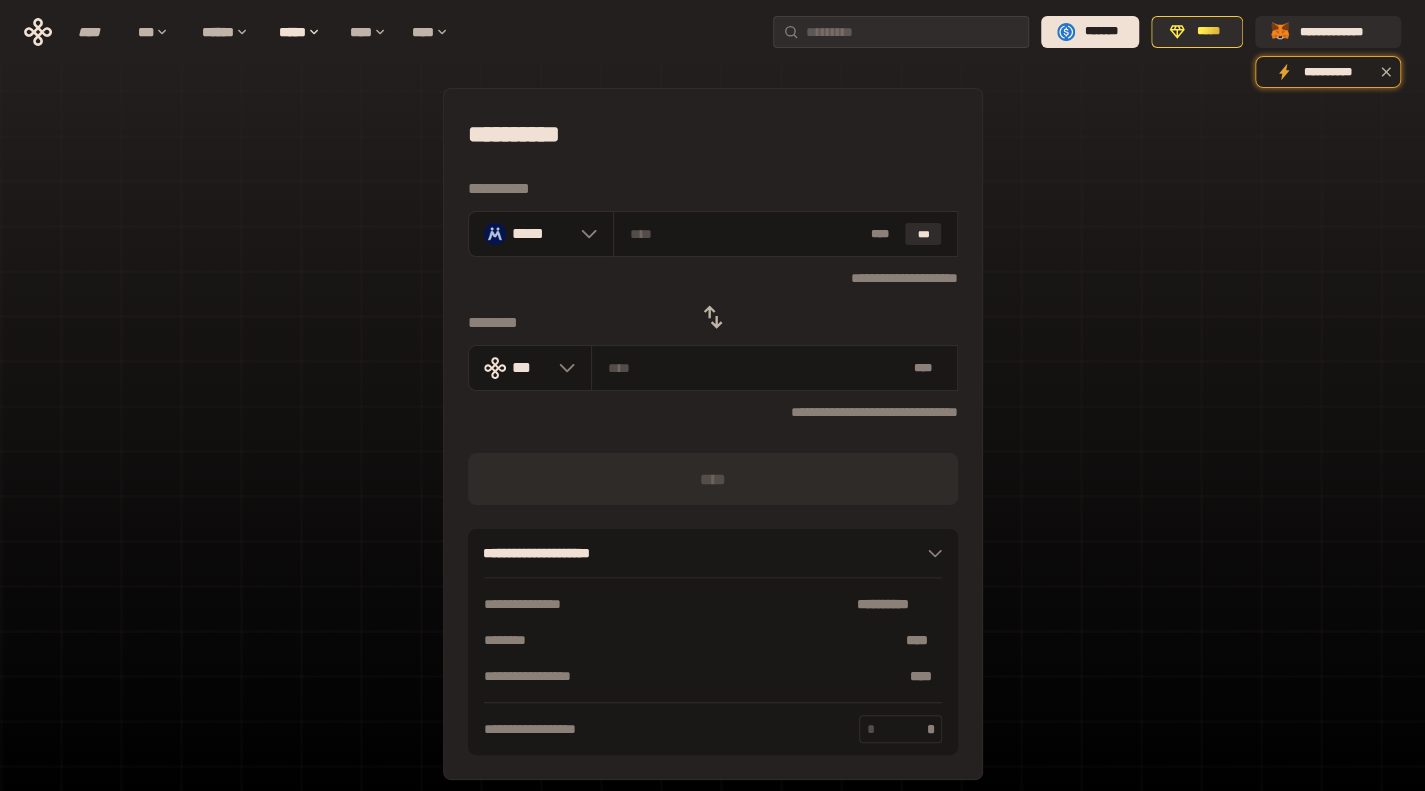click on "**********" at bounding box center [712, 444] 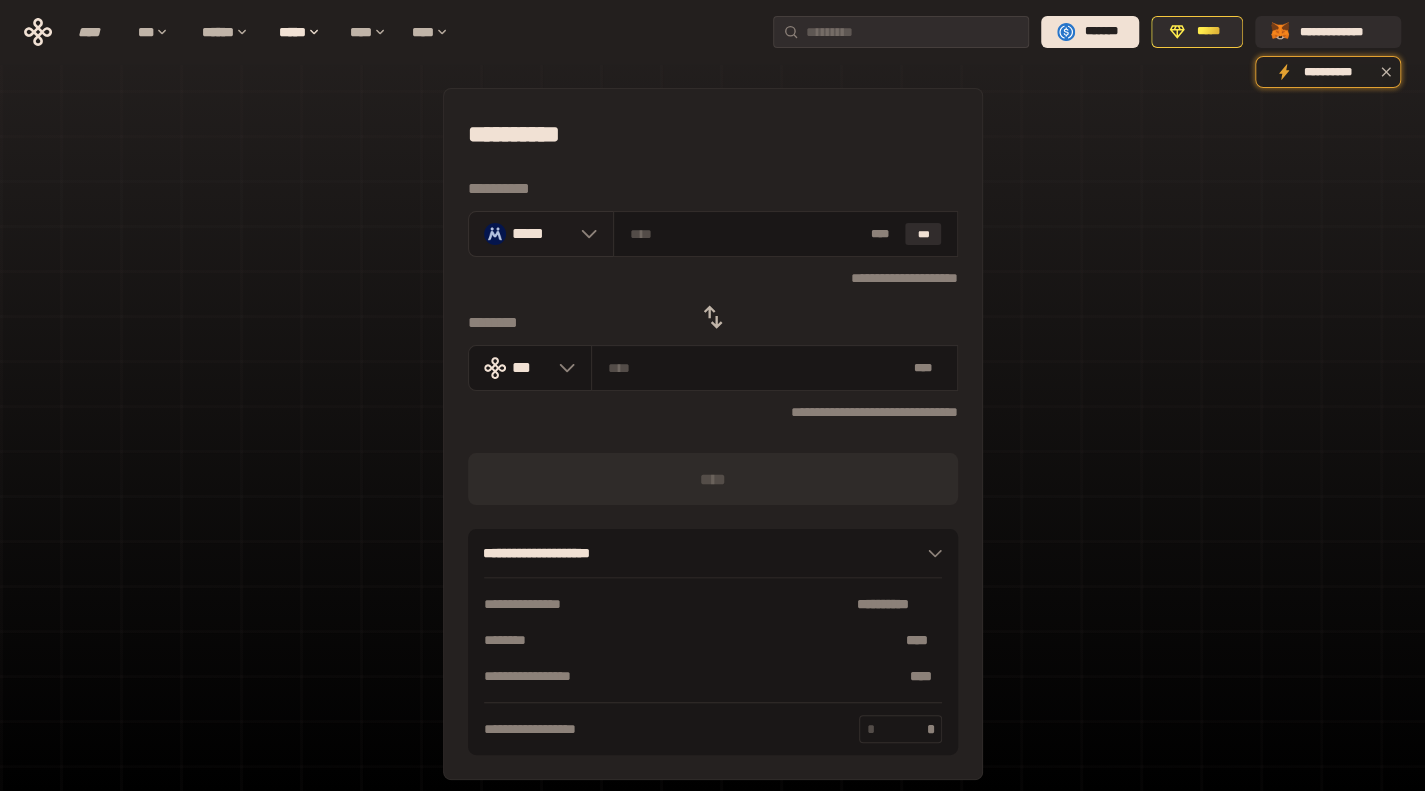 click on "*****" at bounding box center (541, 233) 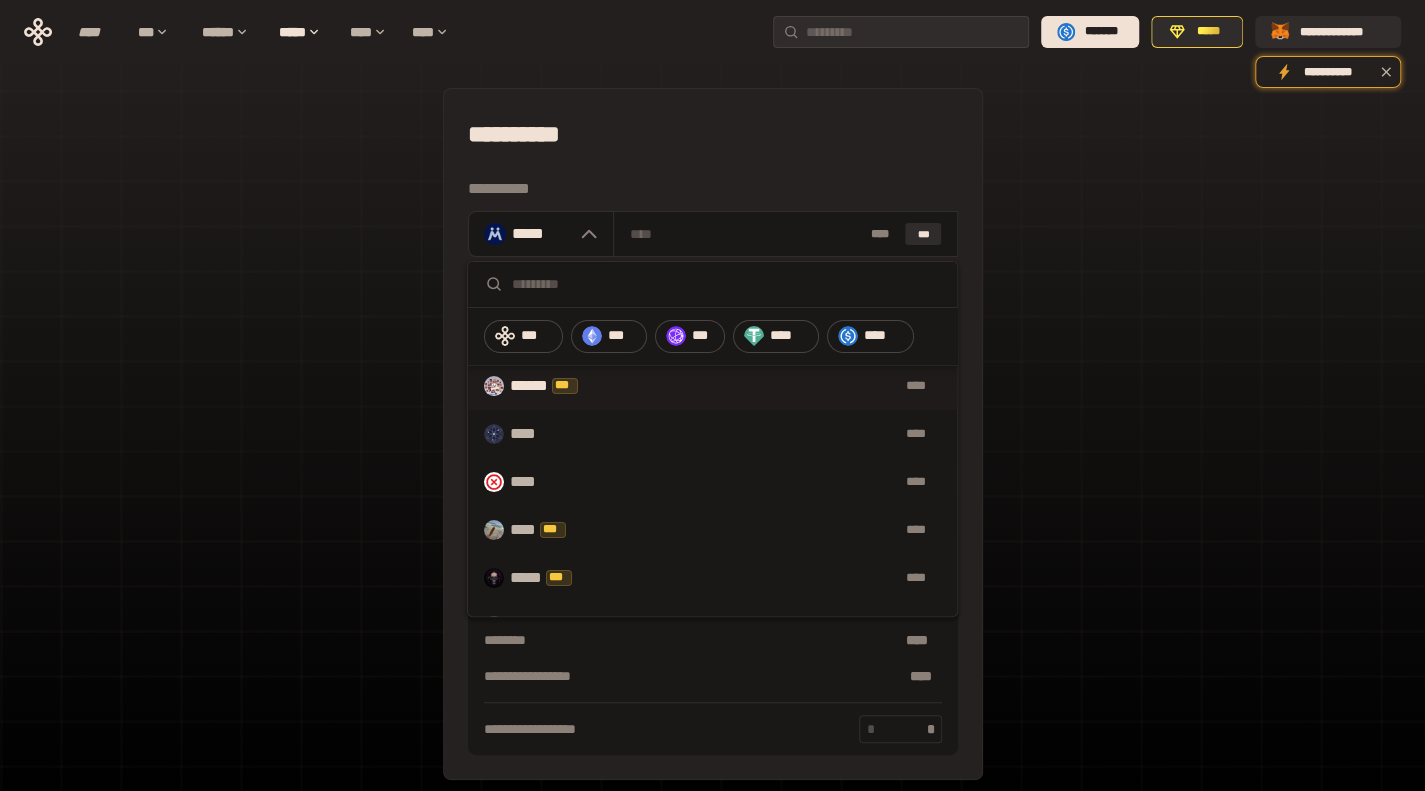 scroll, scrollTop: 0, scrollLeft: 0, axis: both 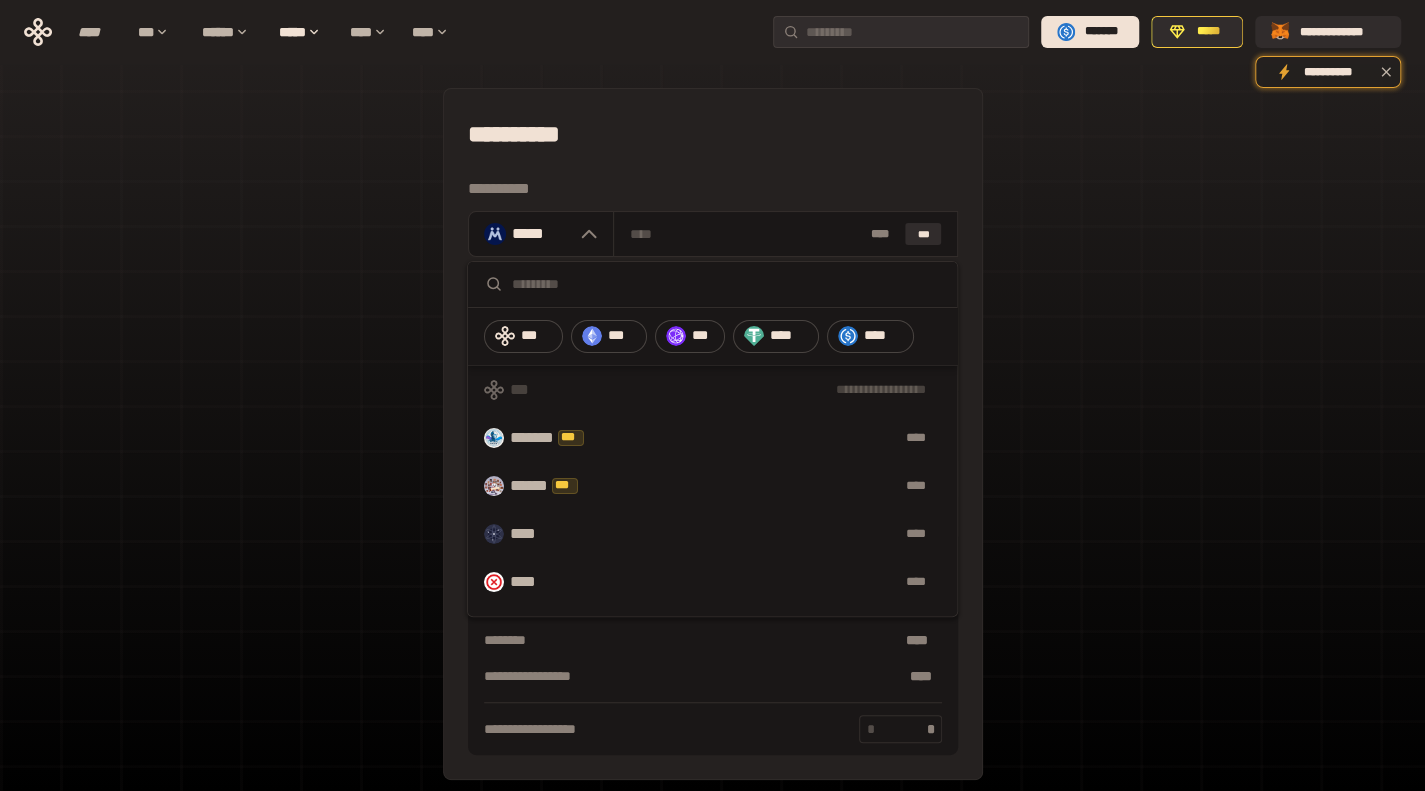 click on "**********" at bounding box center (712, 444) 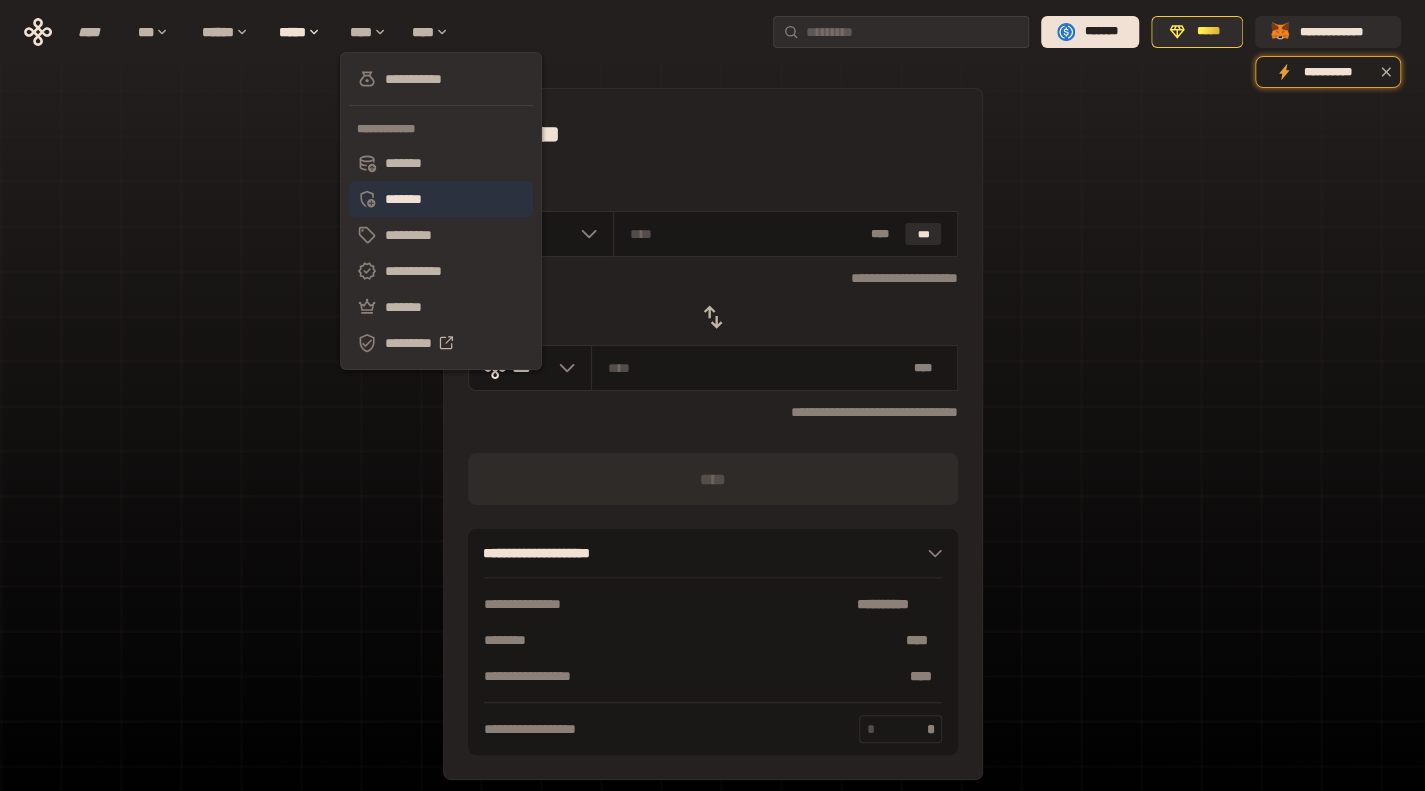 click on "*******" at bounding box center [441, 199] 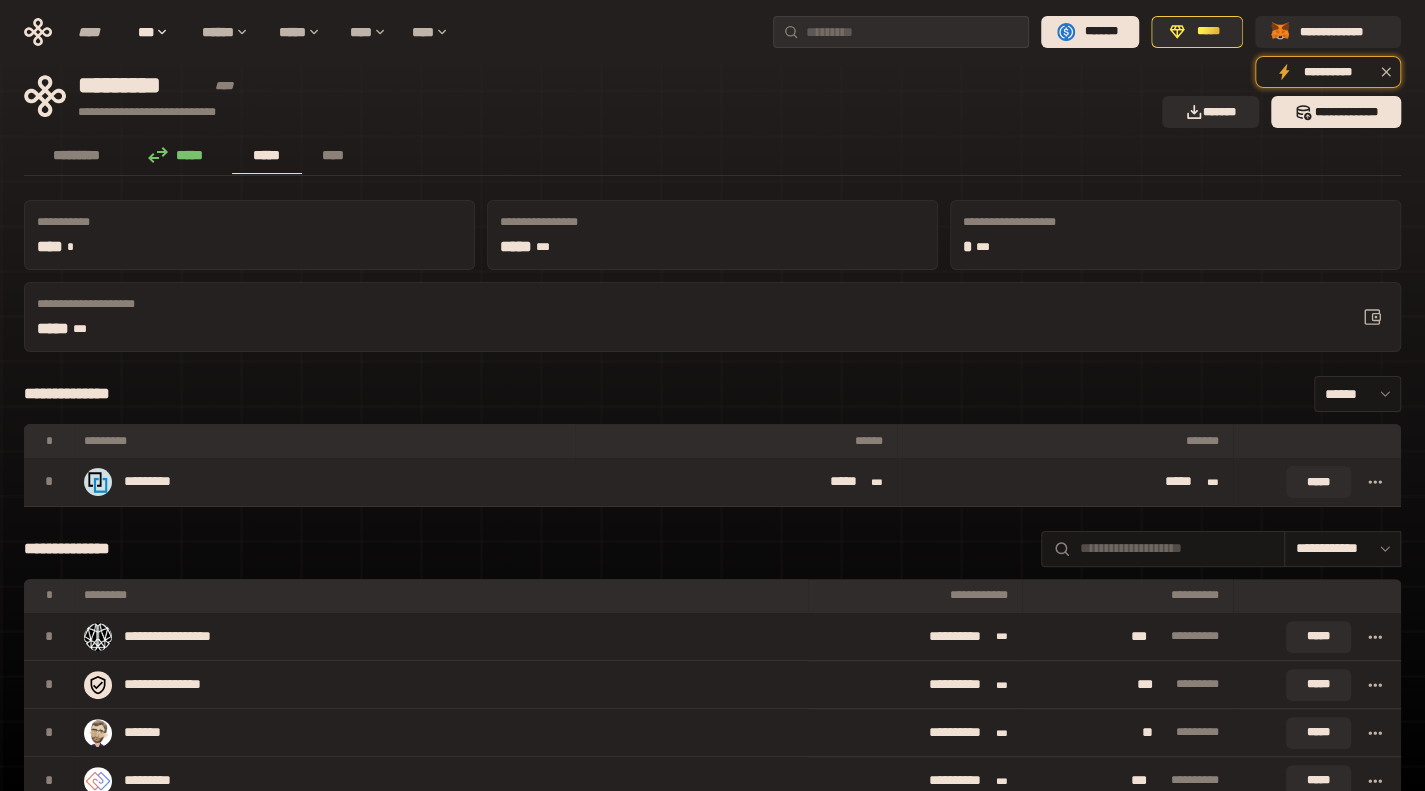 click on "***" at bounding box center (1207, 482) 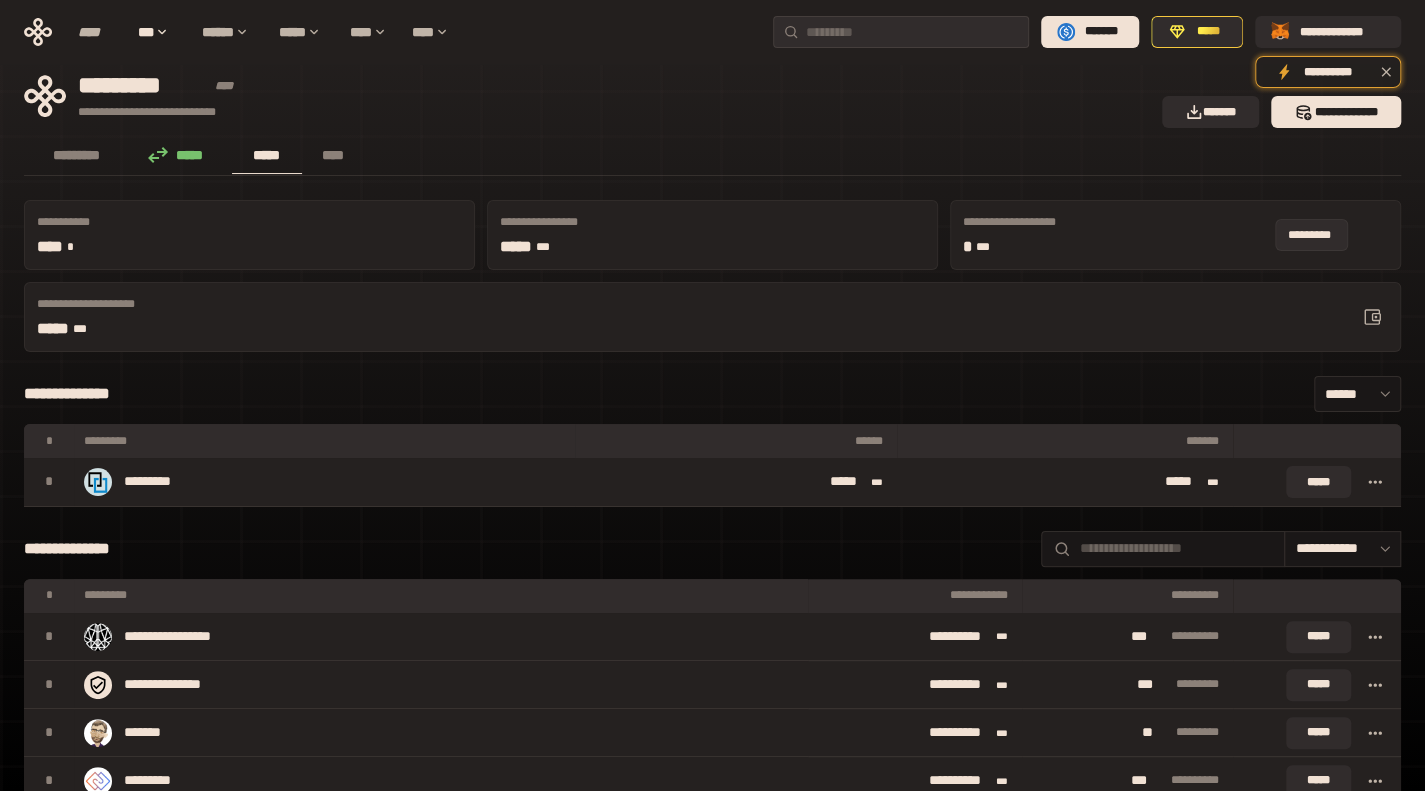 click 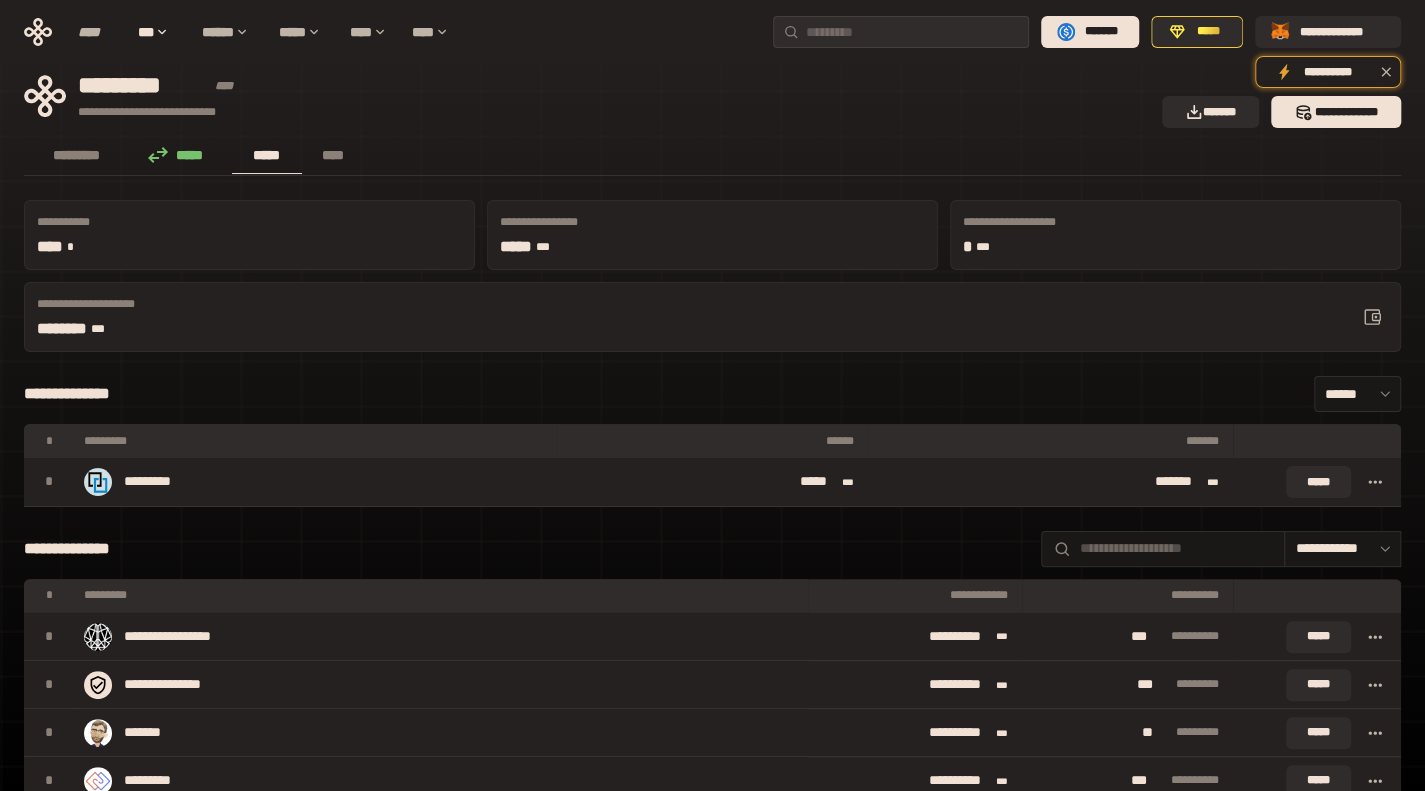 click on "**********" at bounding box center [712, 3310] 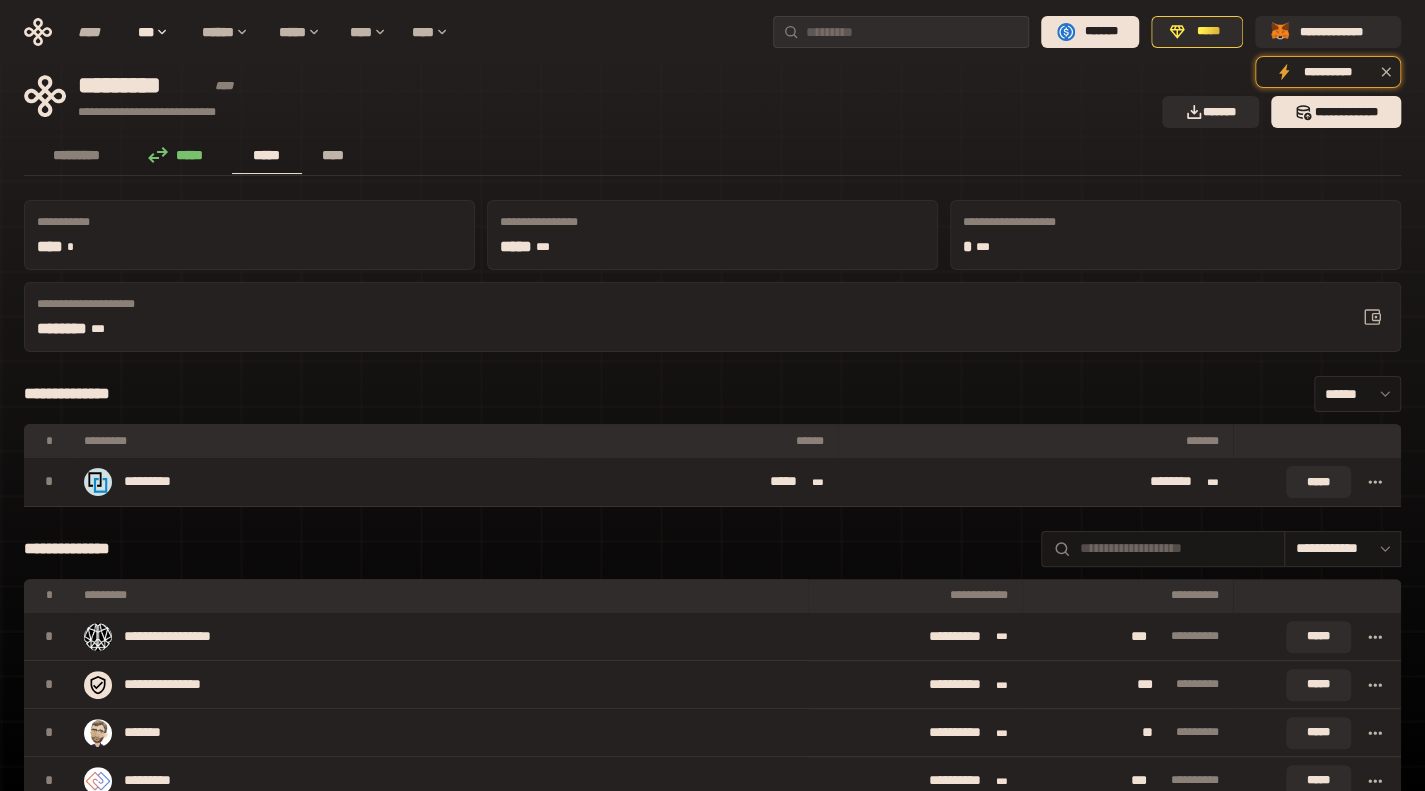click on "****" at bounding box center [333, 155] 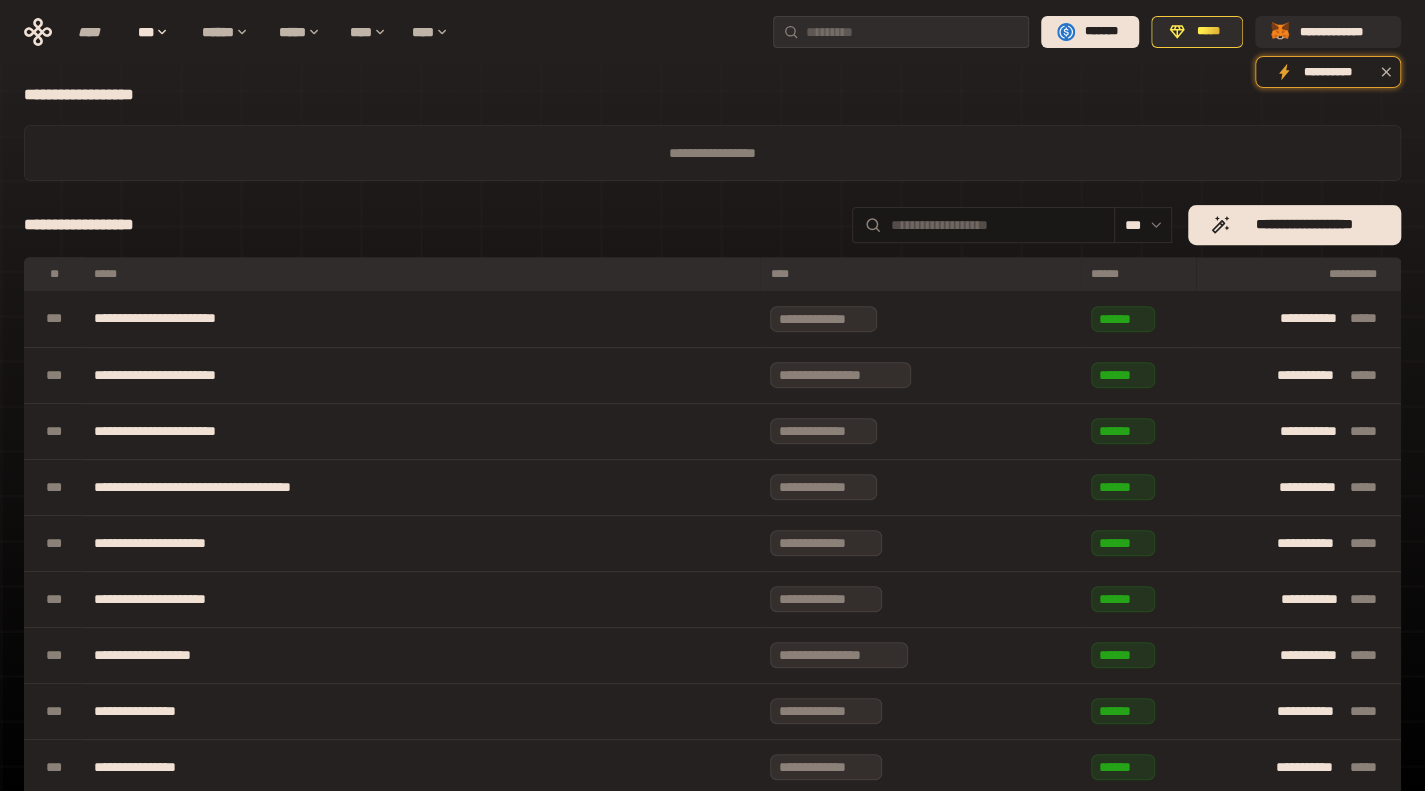 scroll, scrollTop: 300, scrollLeft: 0, axis: vertical 